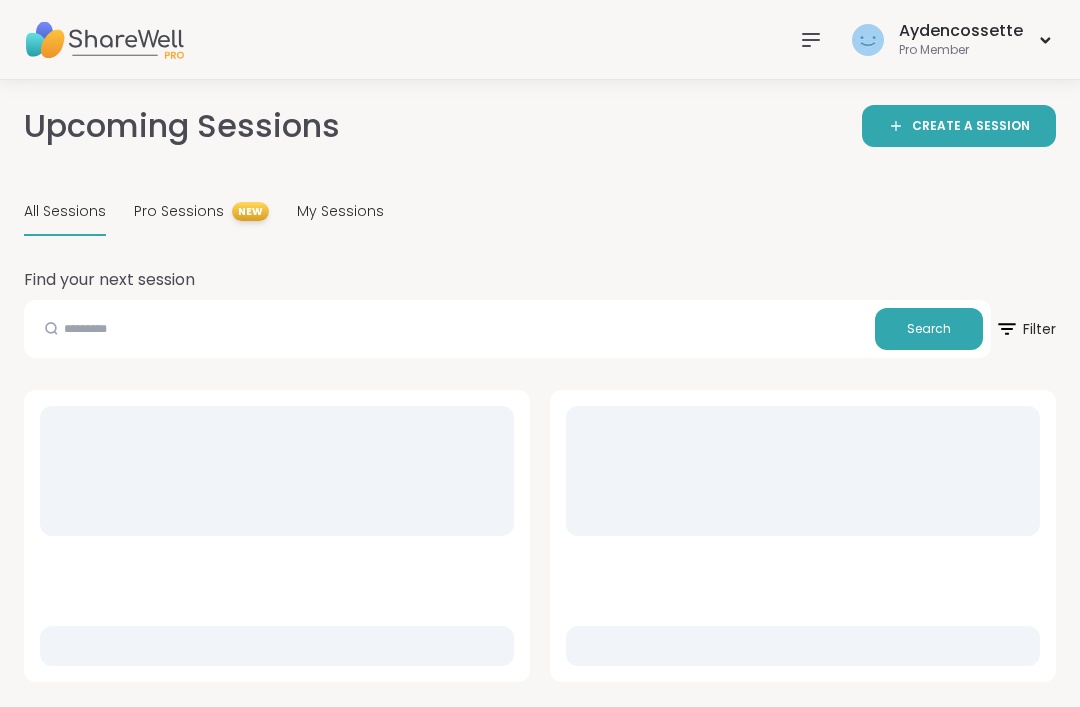 scroll, scrollTop: 0, scrollLeft: 0, axis: both 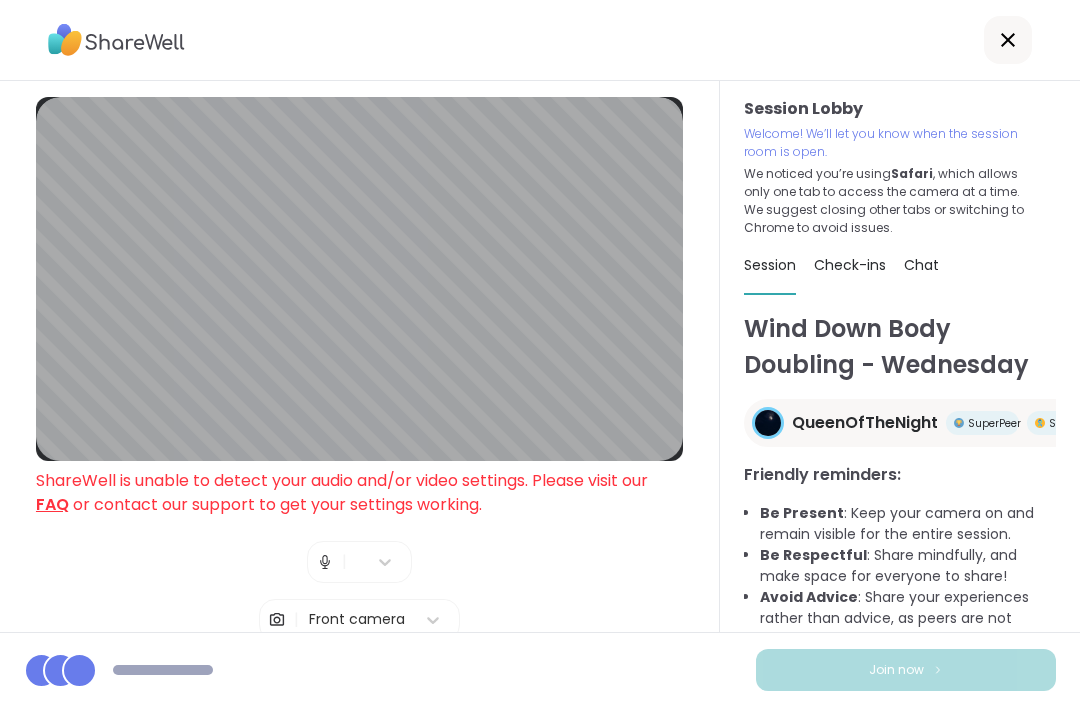 click 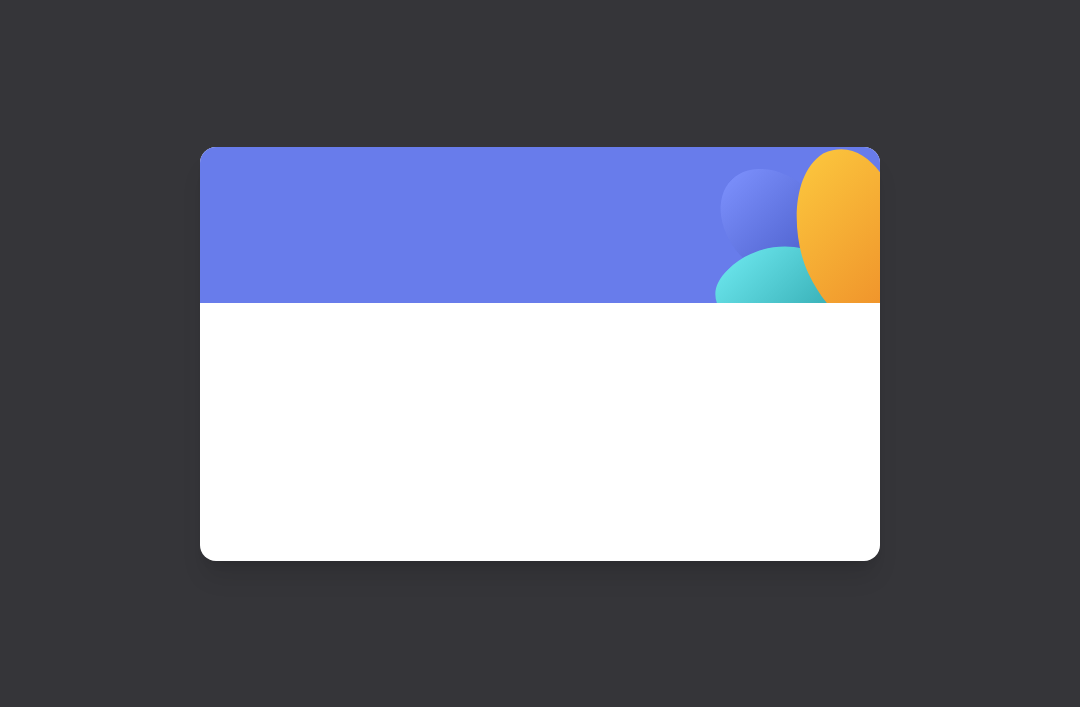 click at bounding box center [540, 353] 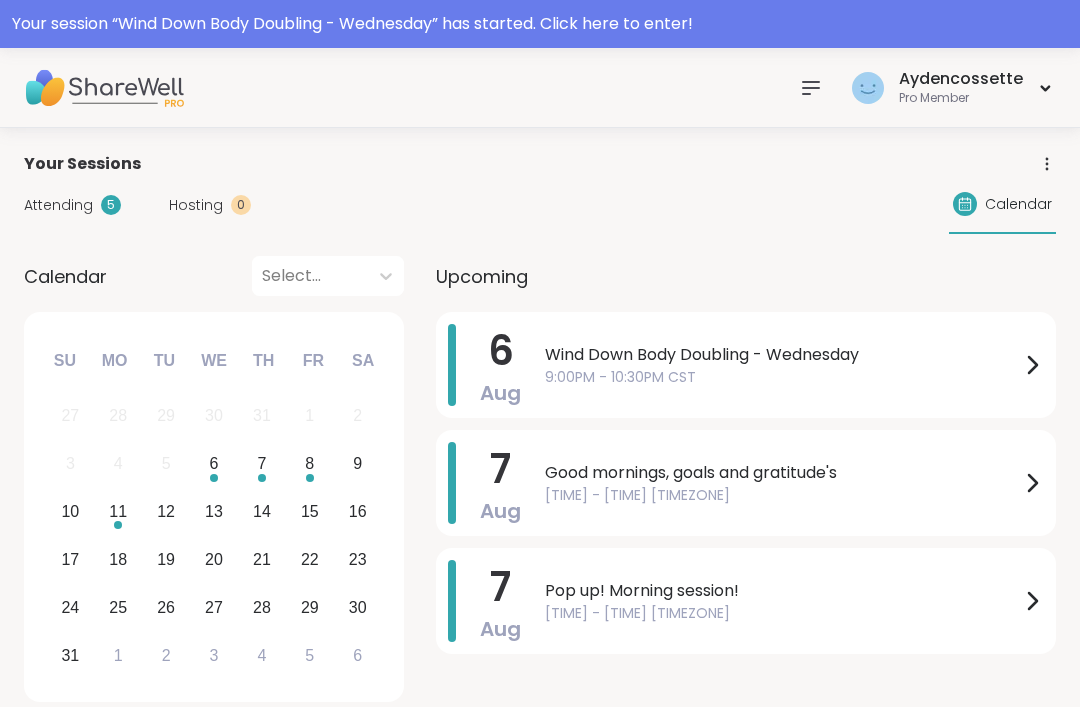 click 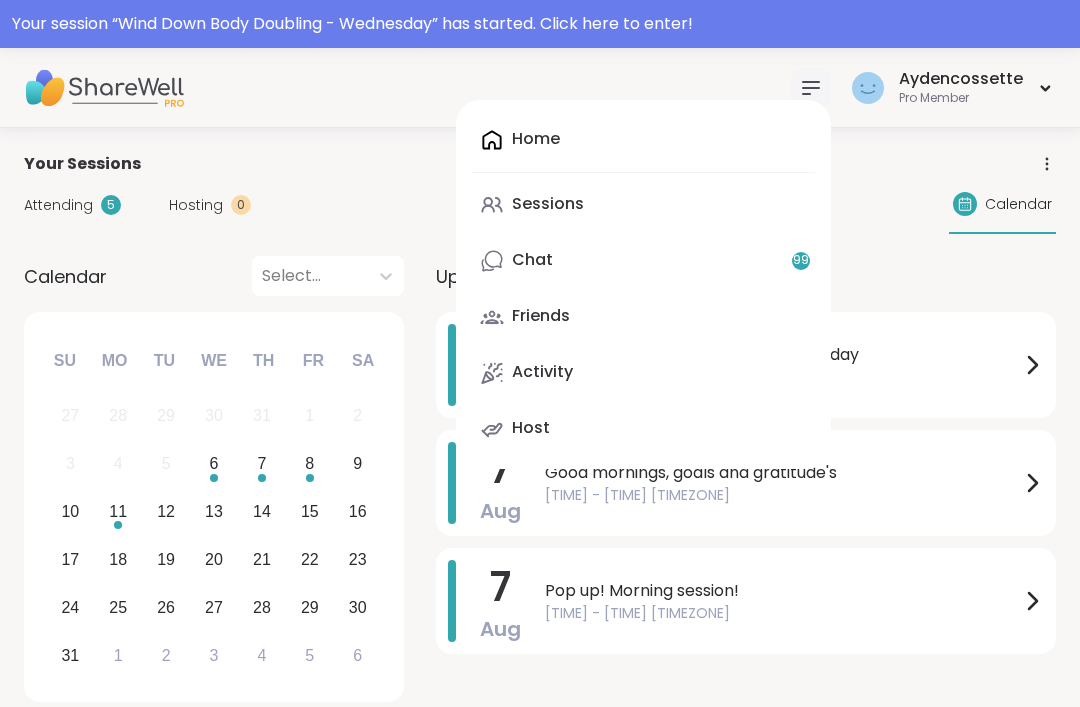 click on "Sessions" at bounding box center [643, 205] 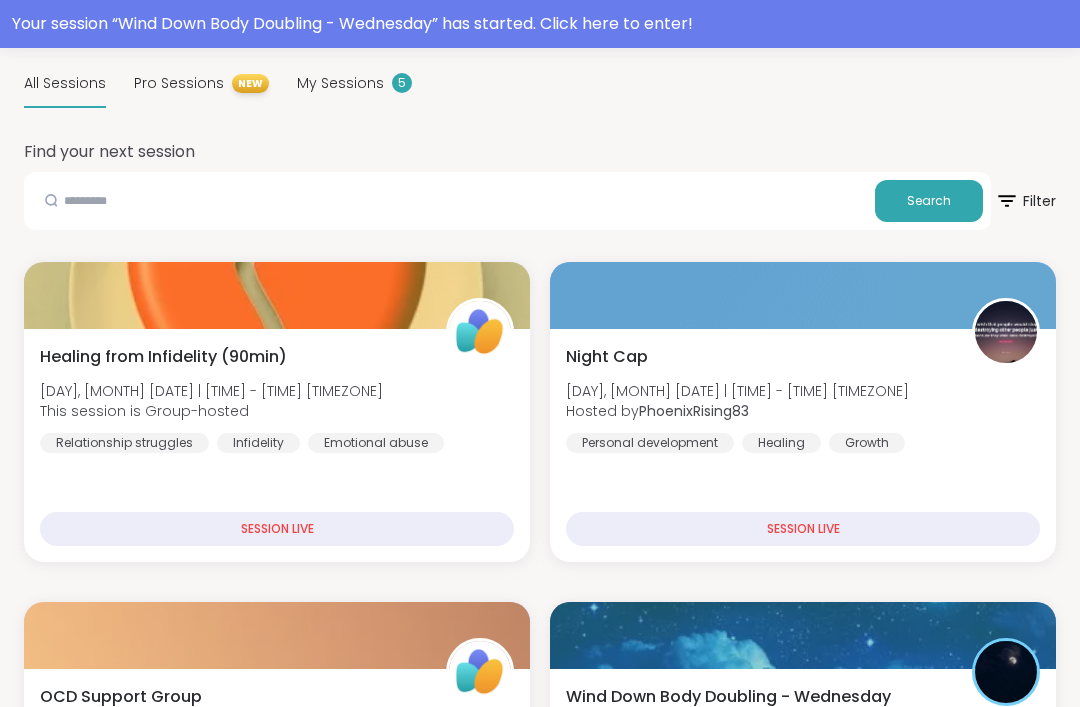 scroll, scrollTop: 178, scrollLeft: 0, axis: vertical 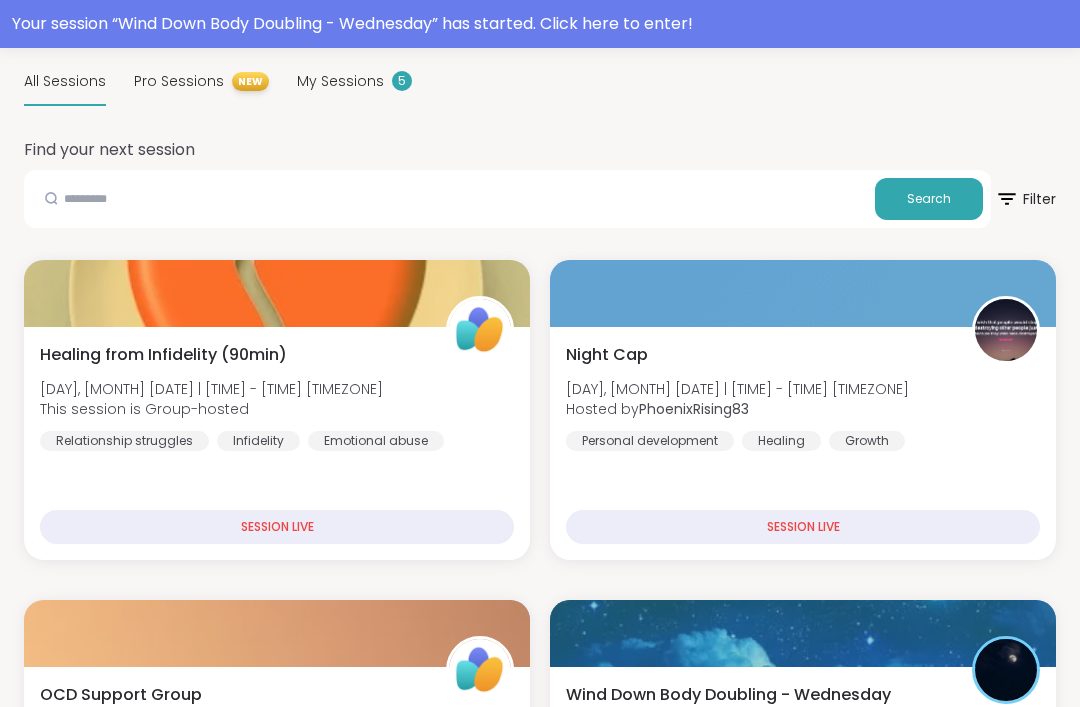 click on "My Sessions" at bounding box center (340, 81) 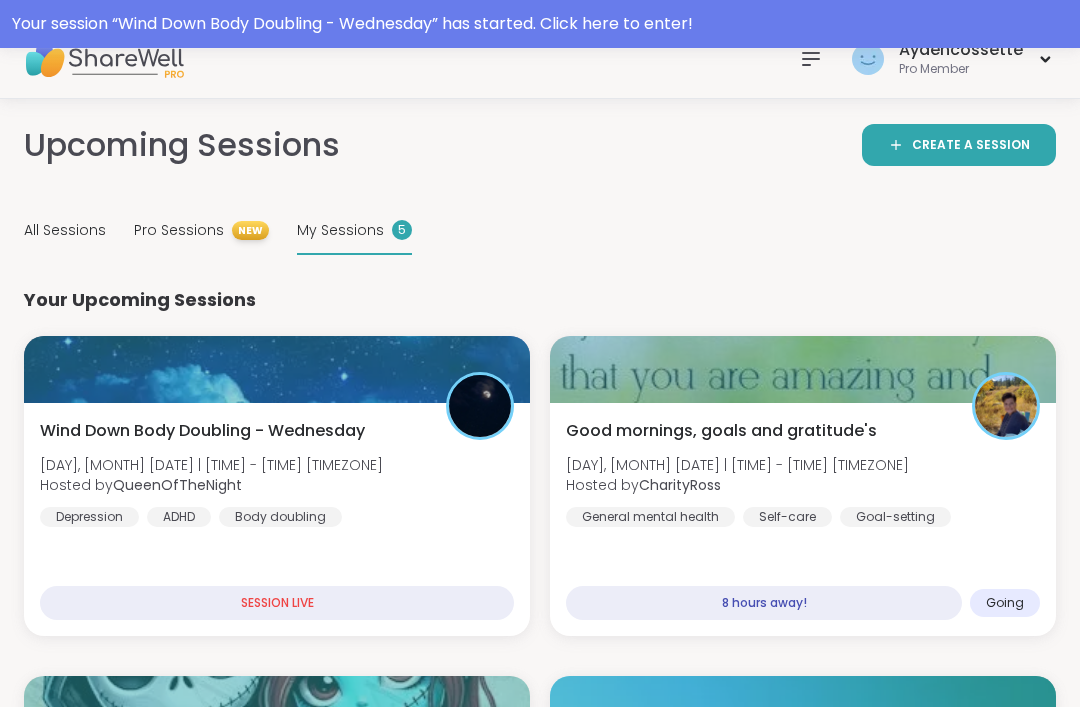 scroll, scrollTop: 27, scrollLeft: 0, axis: vertical 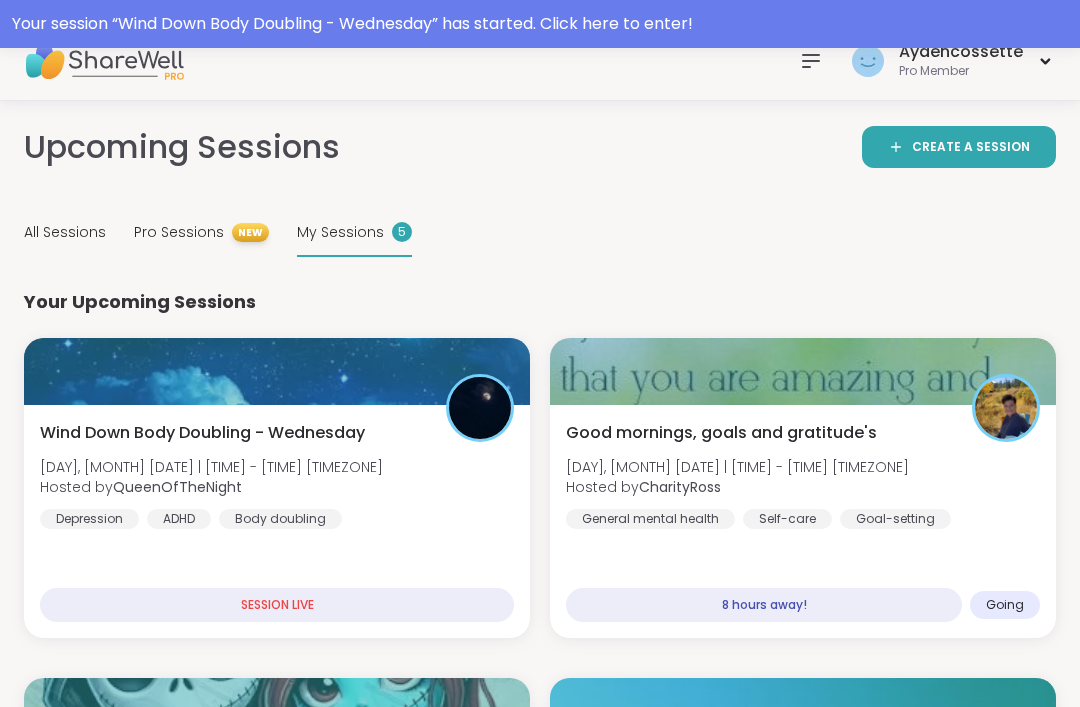 click on "All Sessions" at bounding box center [65, 232] 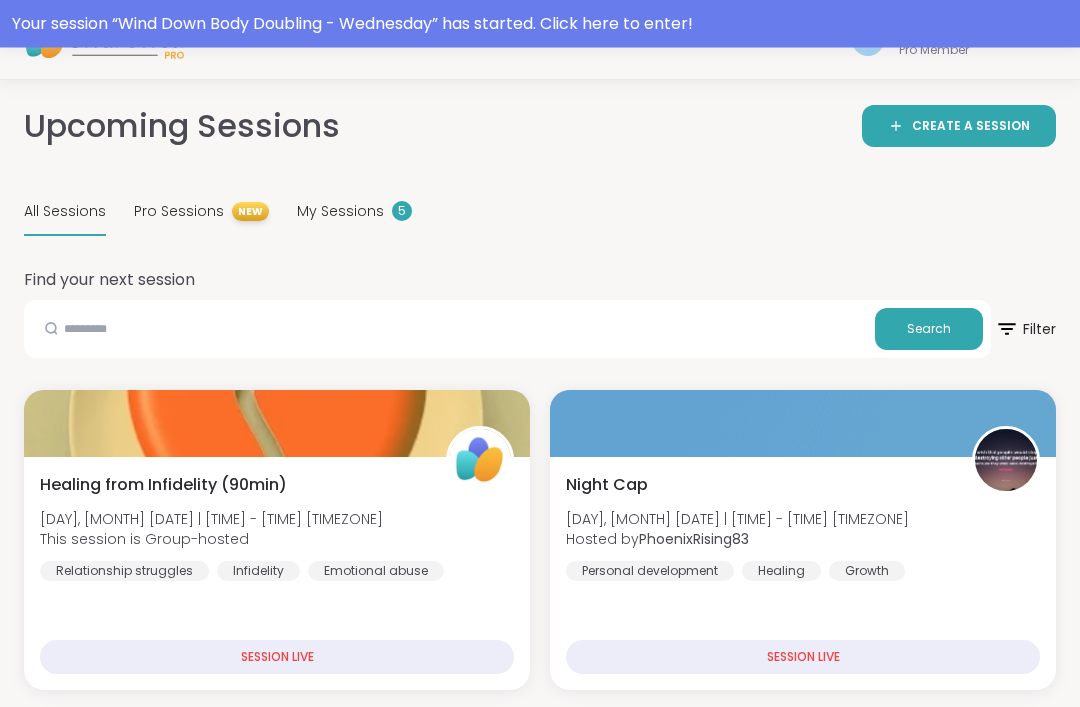 scroll, scrollTop: 0, scrollLeft: 0, axis: both 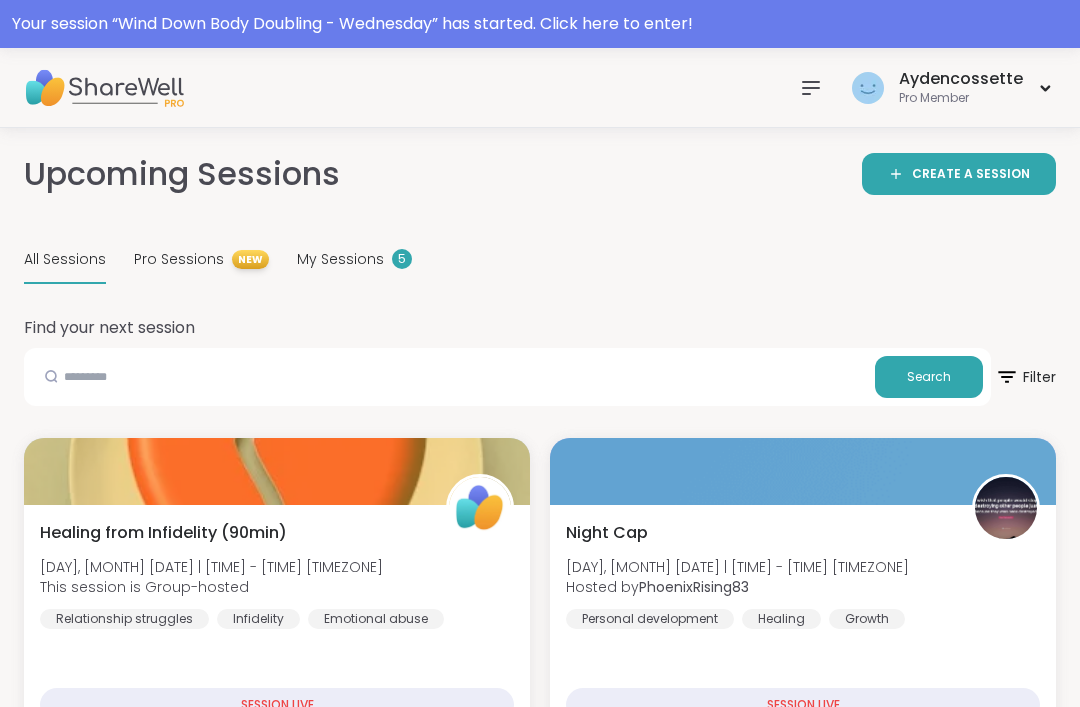 click at bounding box center (811, 88) 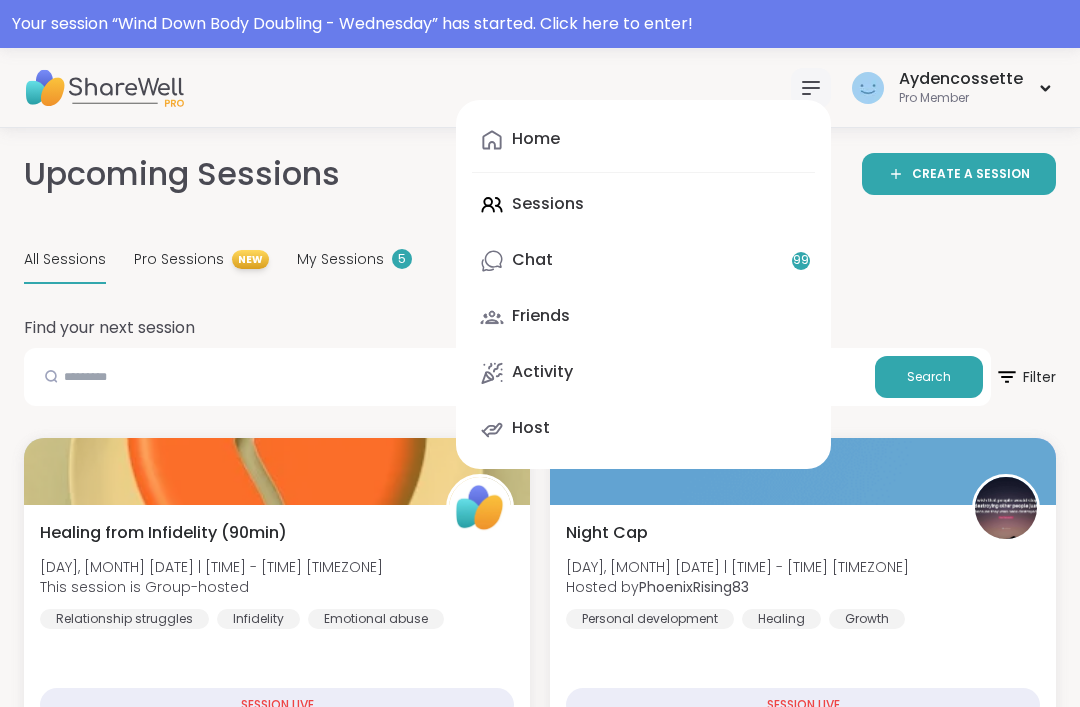 click on "Chat 99" at bounding box center [643, 261] 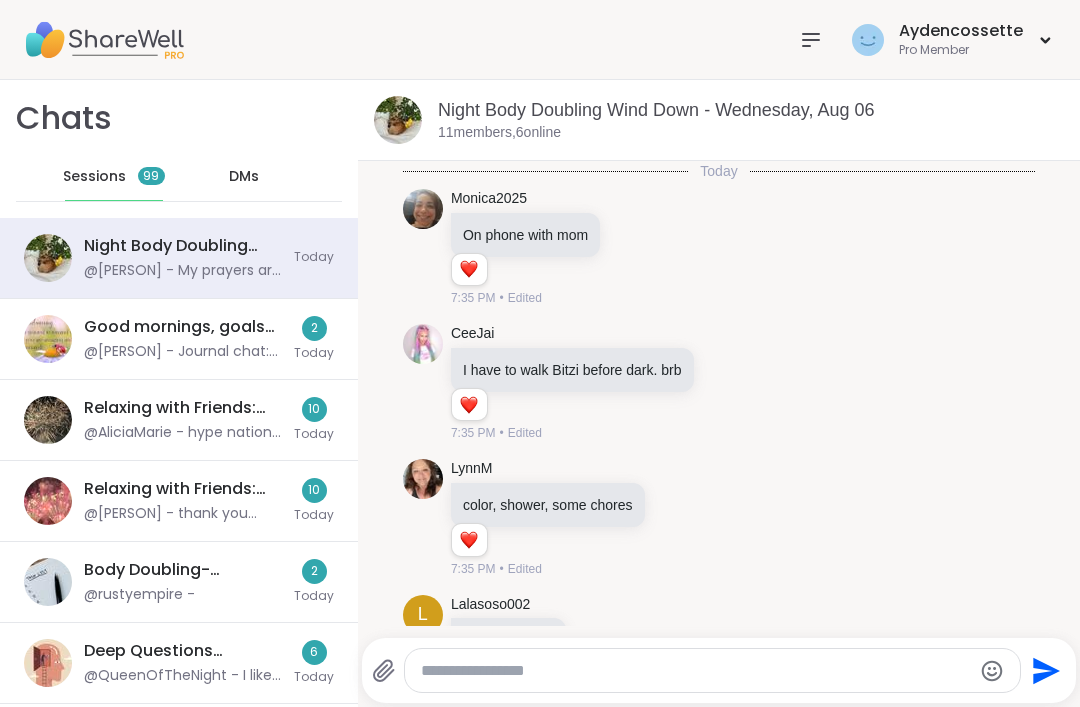 scroll, scrollTop: 2321, scrollLeft: 0, axis: vertical 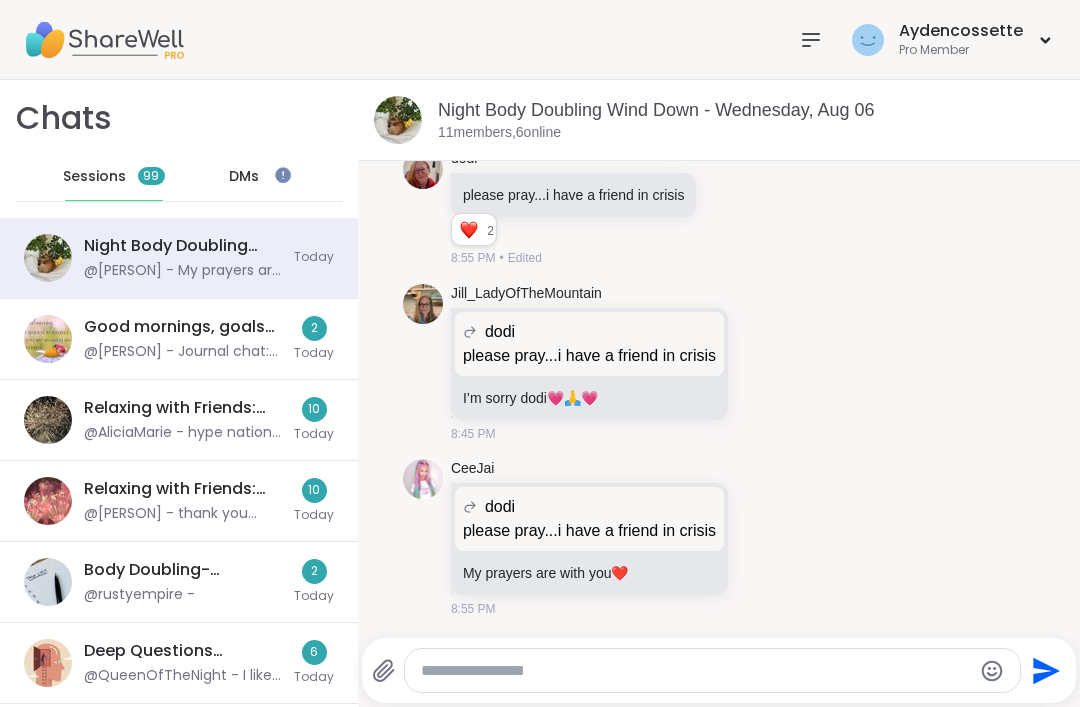 click on "DMs" at bounding box center [245, 177] 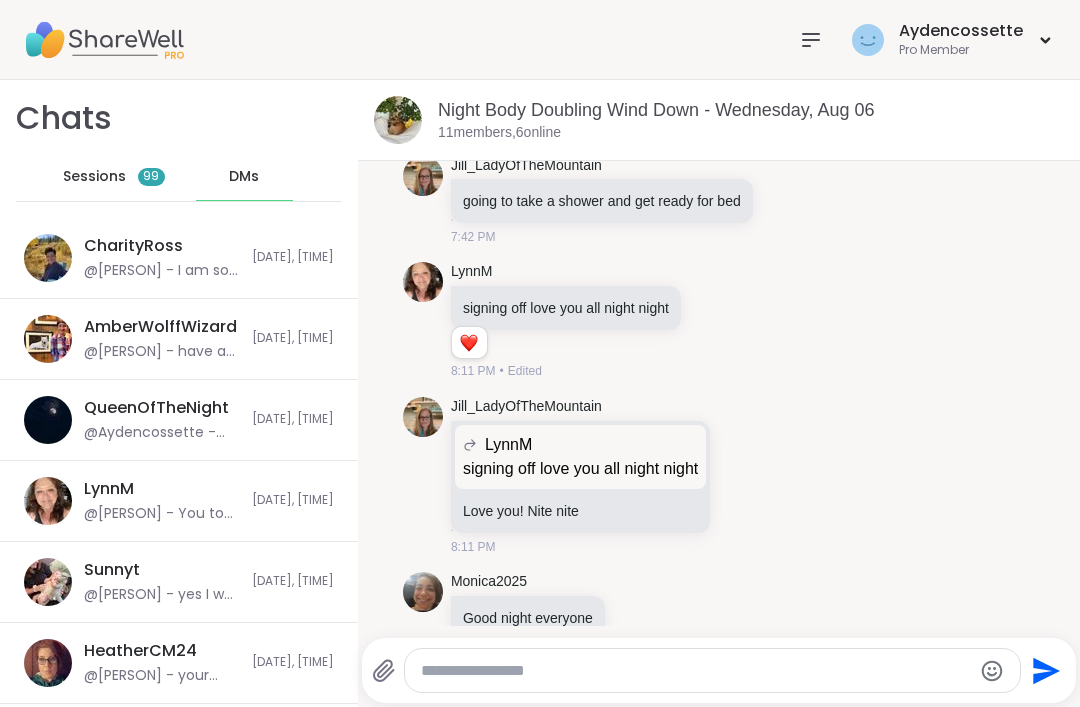 scroll, scrollTop: 0, scrollLeft: 0, axis: both 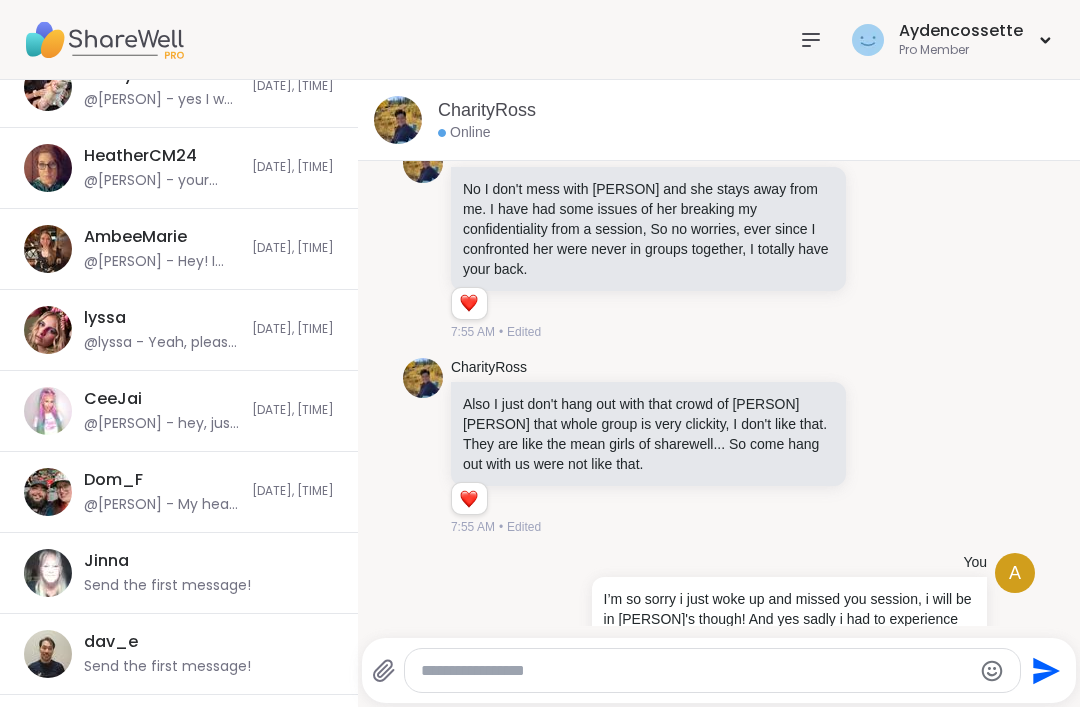 click on "[PERSON] @[PERSON] - Yeah, please make sure you’re taking care of yourself first. Thank you so much for getting back to me. [DATE], [TIME]" at bounding box center [179, 330] 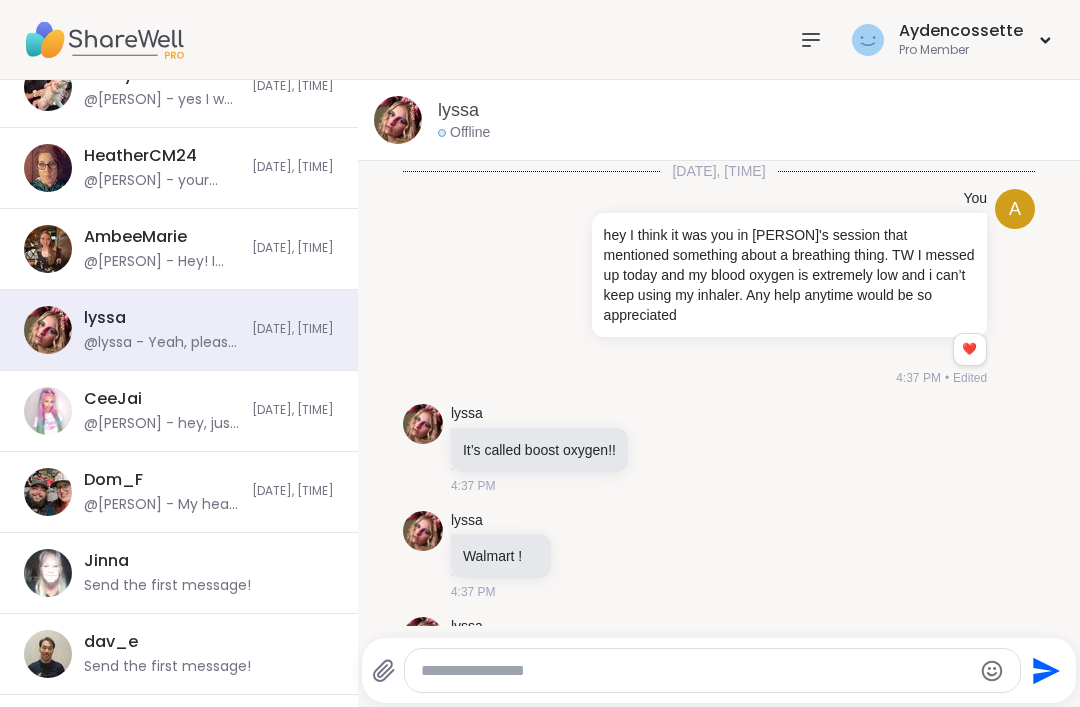 scroll, scrollTop: 3026, scrollLeft: 0, axis: vertical 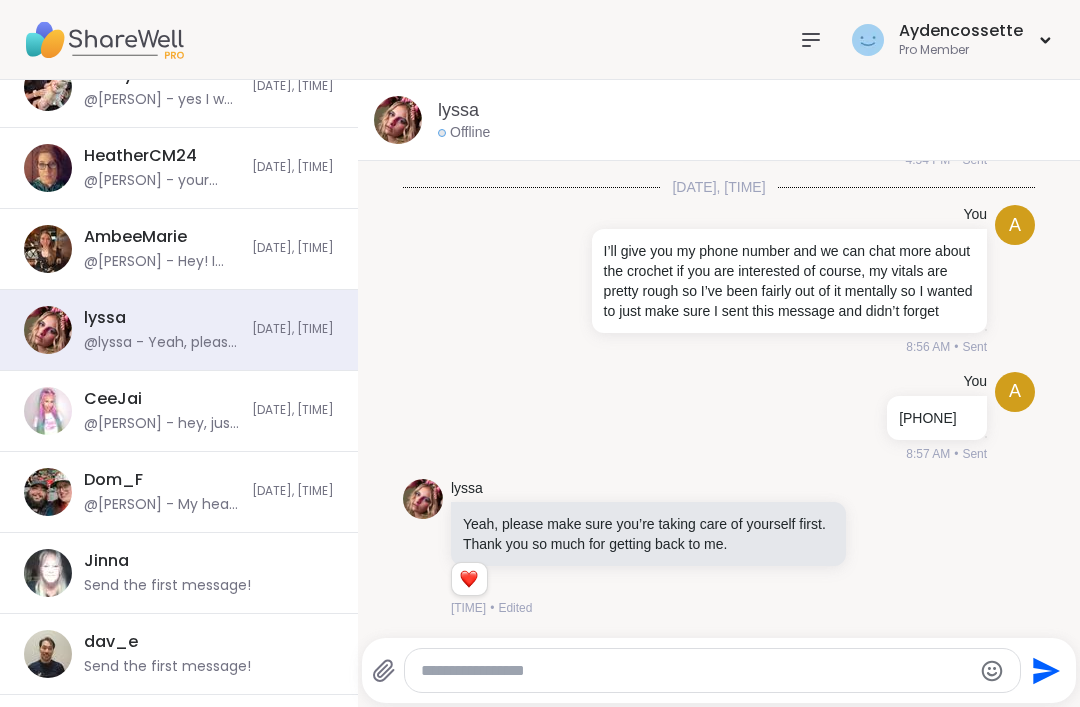 click at bounding box center (398, 120) 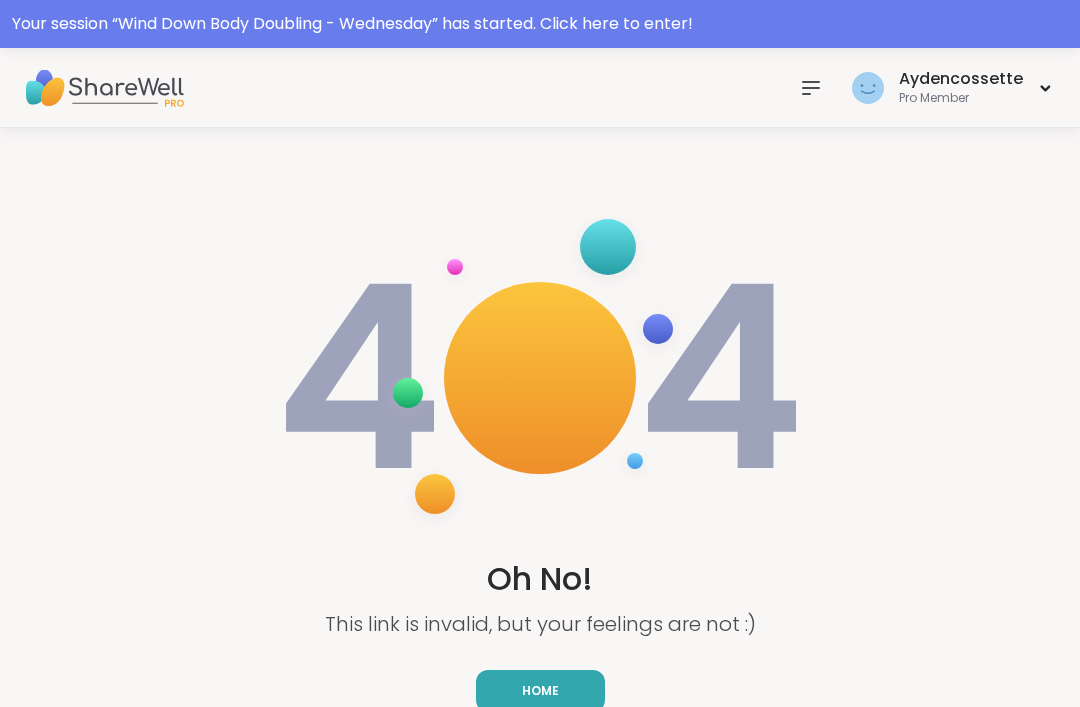 click on "[PERSON] Pro Member" at bounding box center [540, 88] 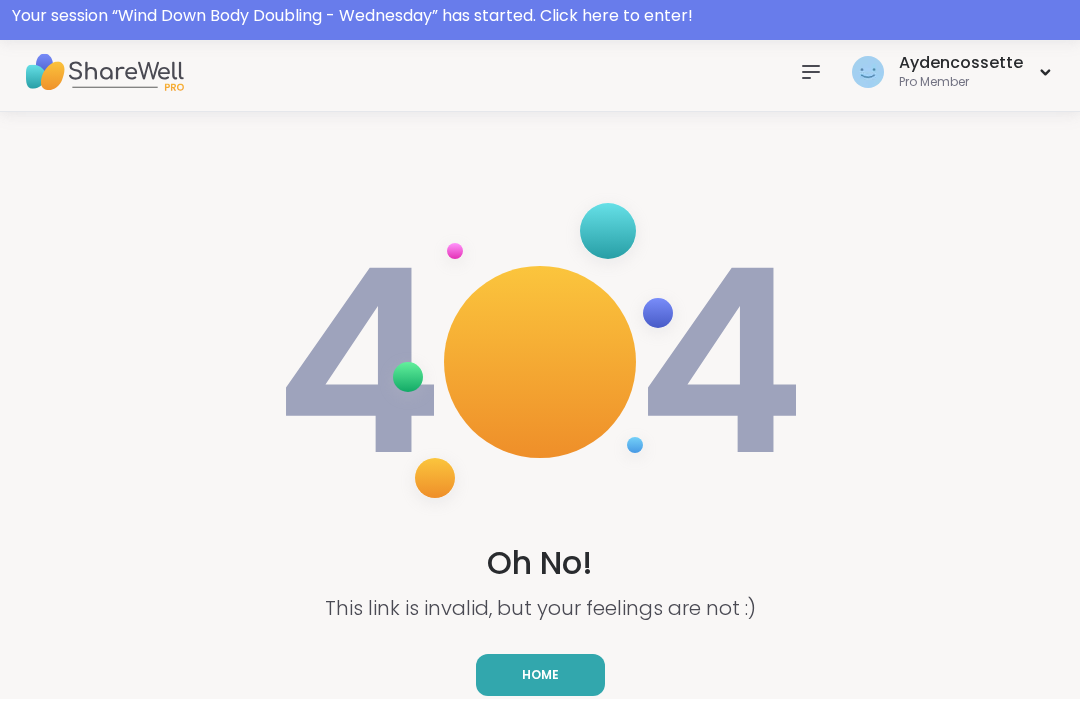 scroll, scrollTop: 17, scrollLeft: 0, axis: vertical 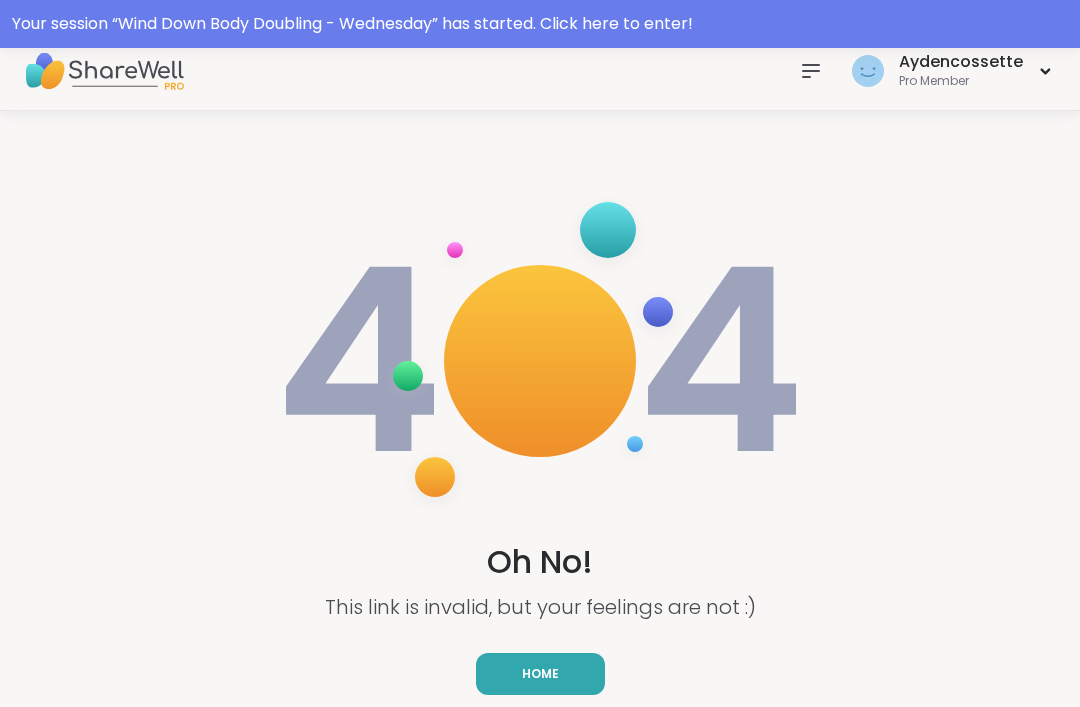 click on "Home" at bounding box center [540, 674] 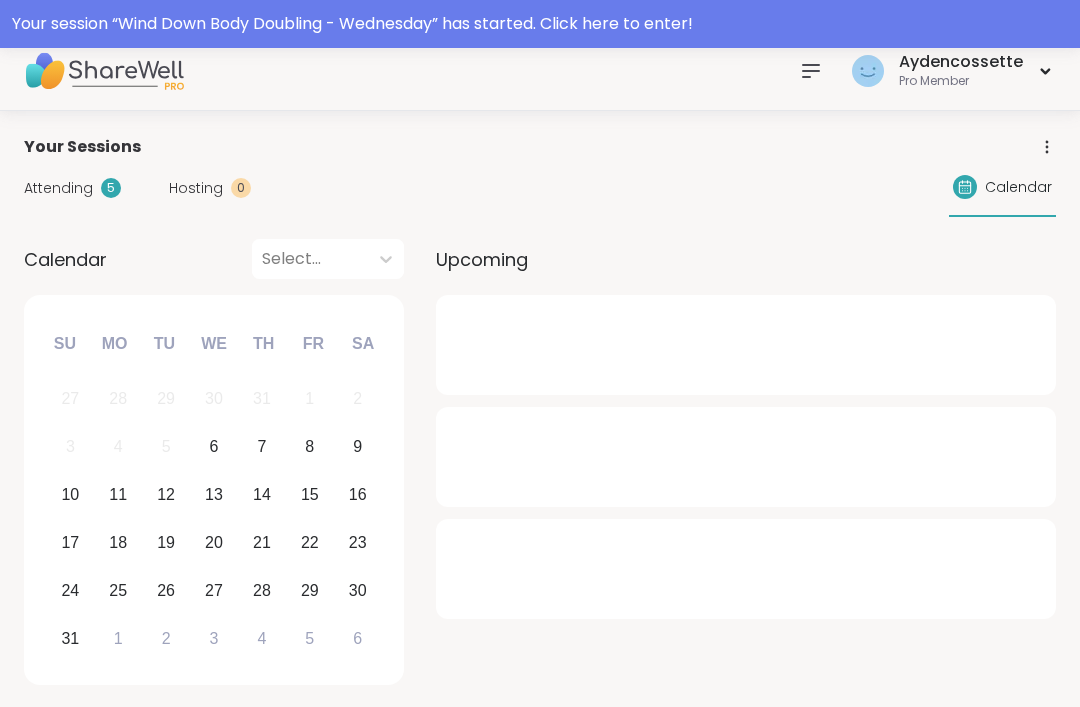 scroll, scrollTop: 0, scrollLeft: 0, axis: both 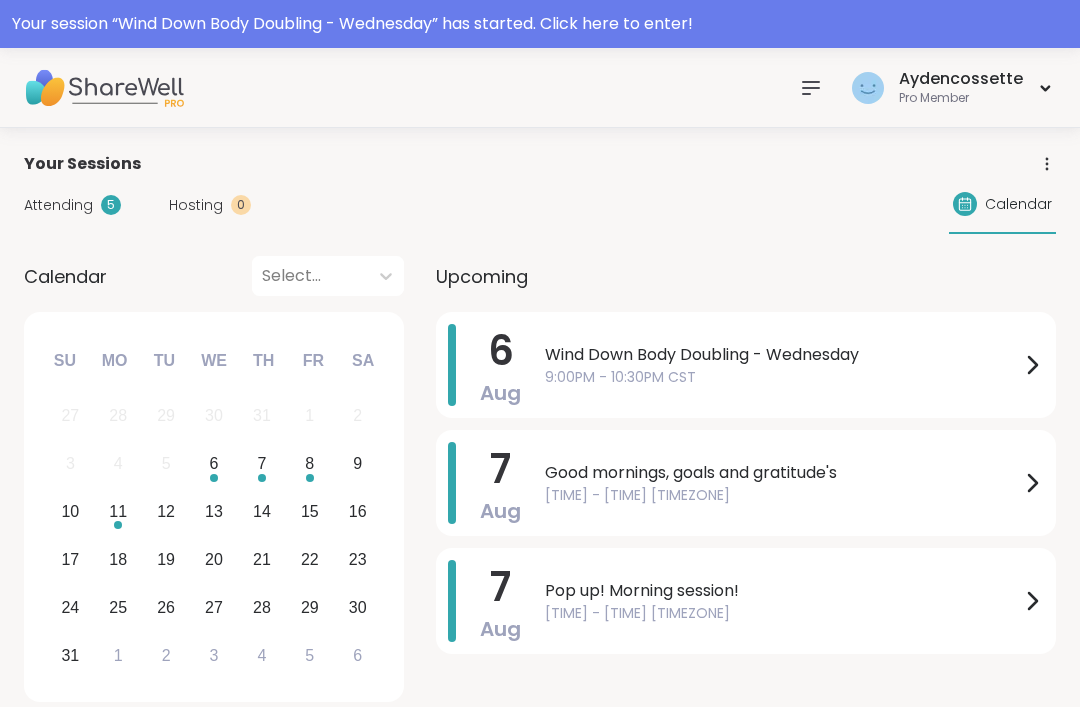 click 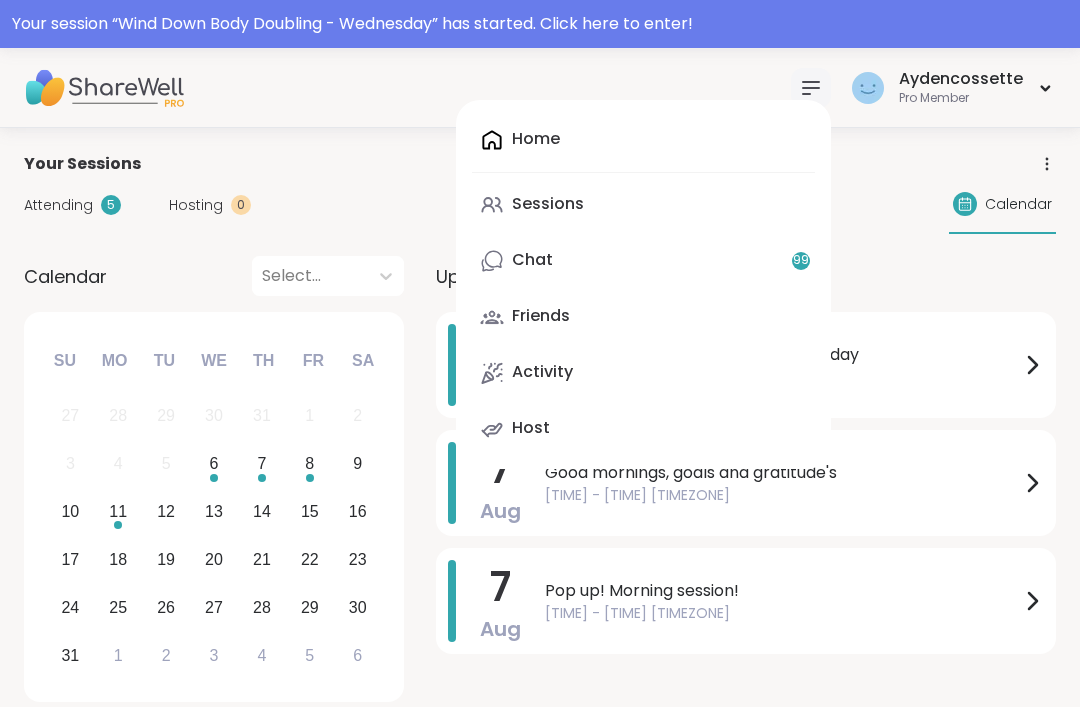 click on "Sessions" at bounding box center (643, 205) 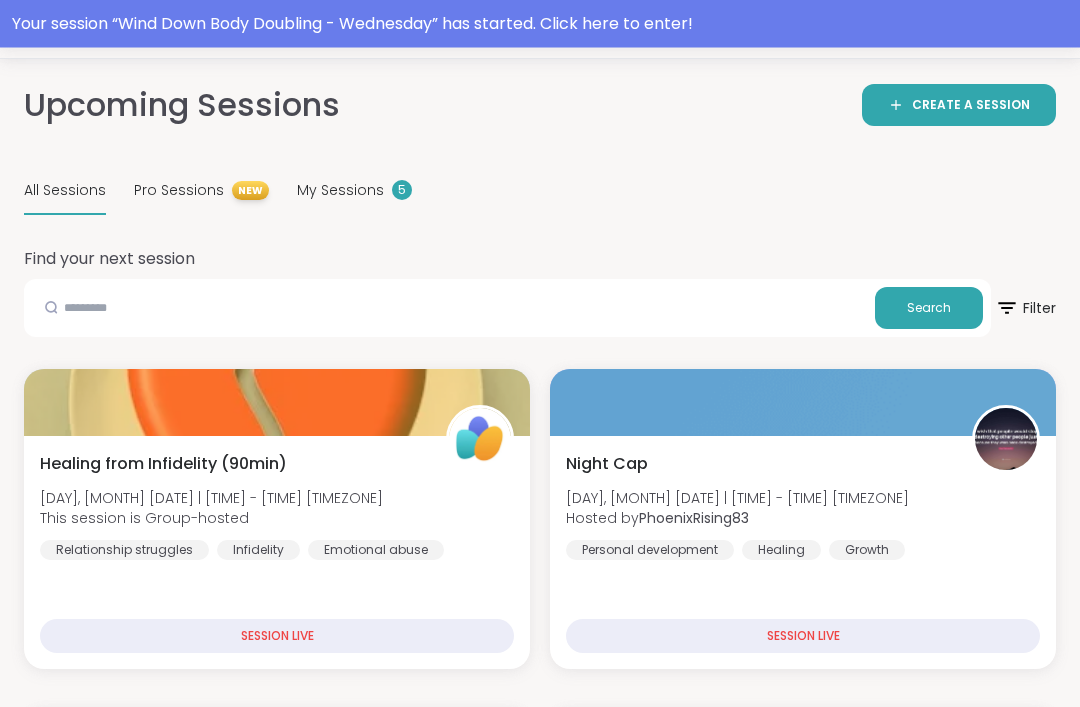 scroll, scrollTop: 0, scrollLeft: 0, axis: both 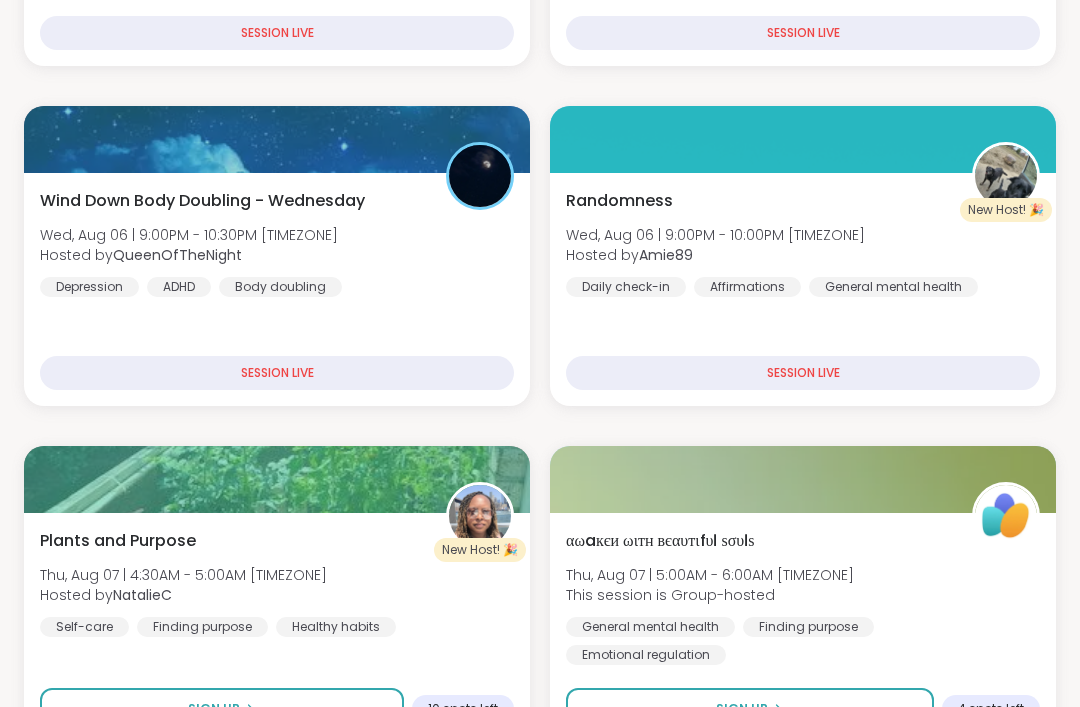 click on "αωaкєи ωιтн вєαυтιfυℓ ѕσυℓѕ [DATE] | [TIME] - [TIME] [TIMEZONE] This session is Group-hosted General mental health Finding purpose Emotional regulation" at bounding box center (803, 597) 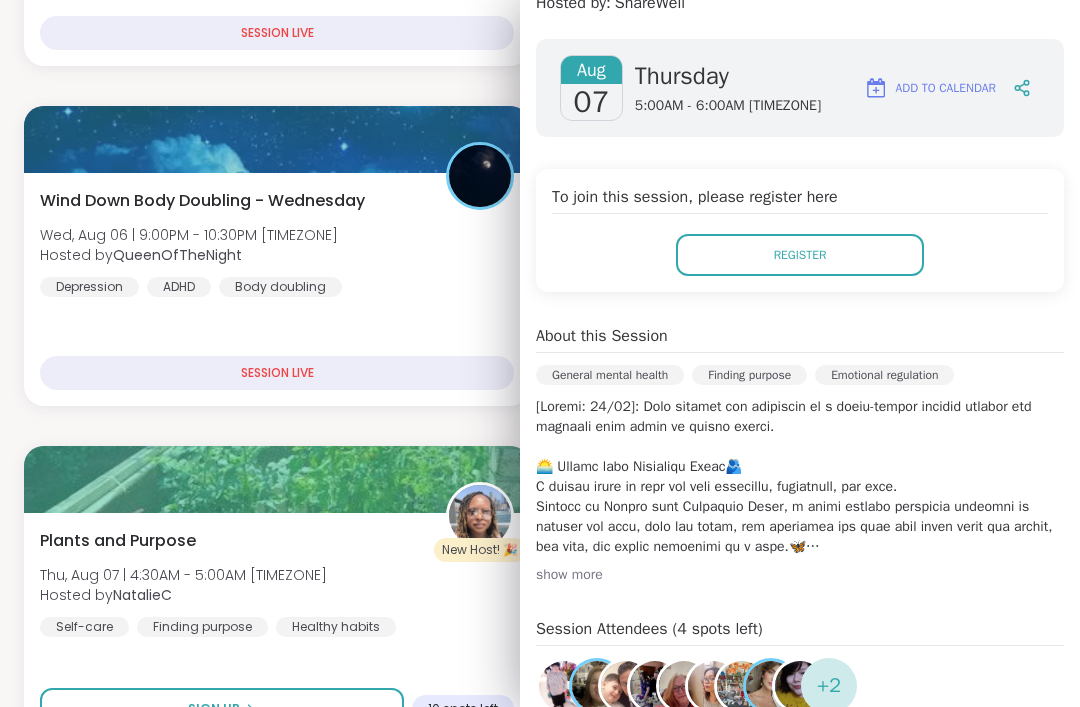 scroll, scrollTop: 252, scrollLeft: 0, axis: vertical 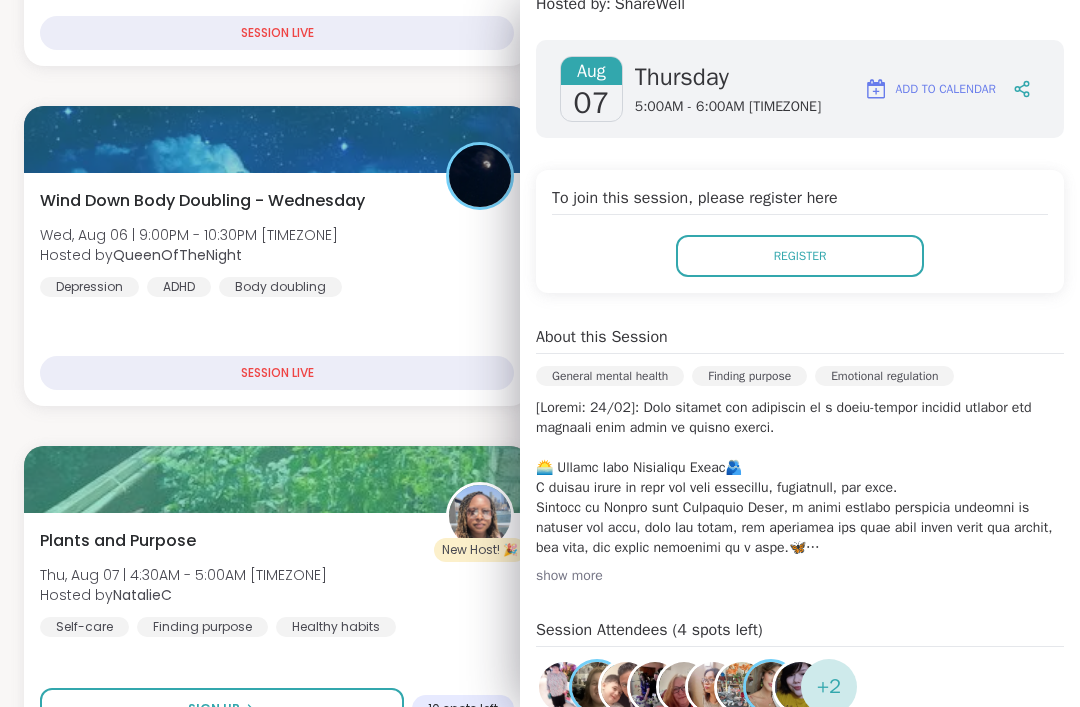 click on "show more" at bounding box center (800, 576) 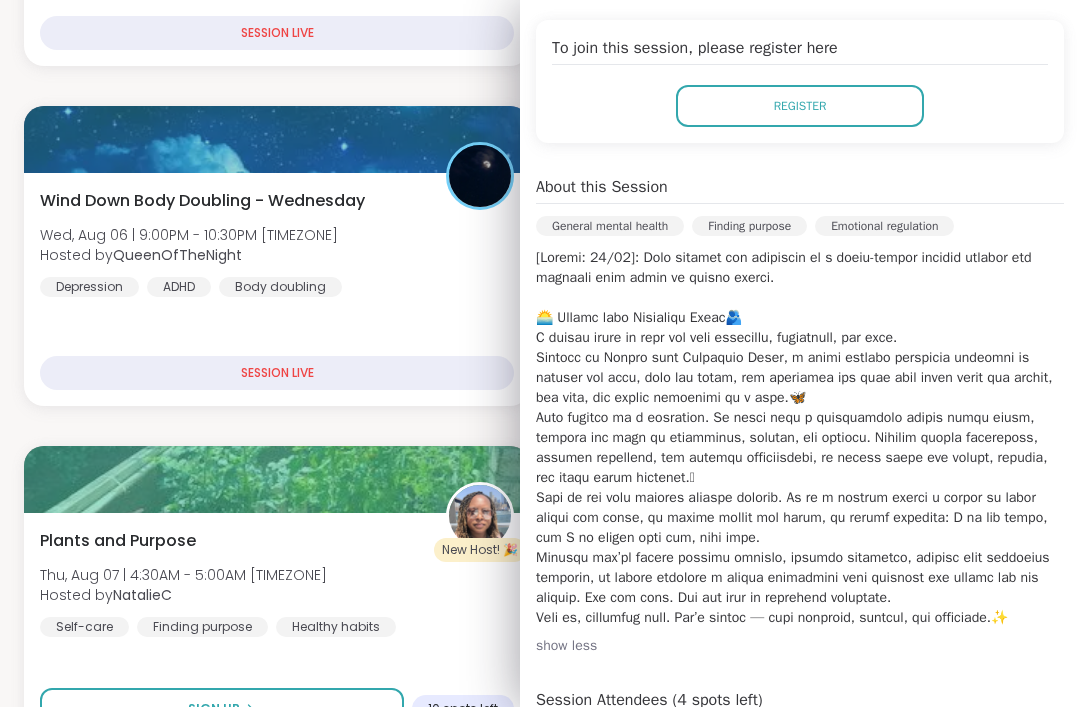 scroll, scrollTop: 405, scrollLeft: 0, axis: vertical 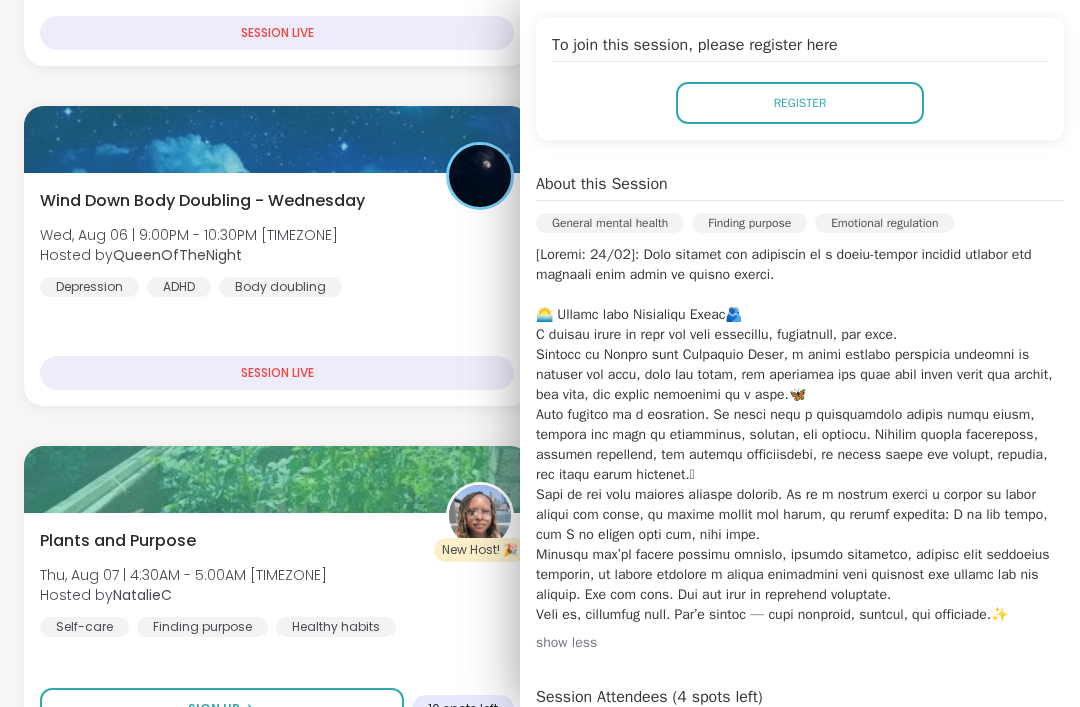 click on "show less" at bounding box center (800, 643) 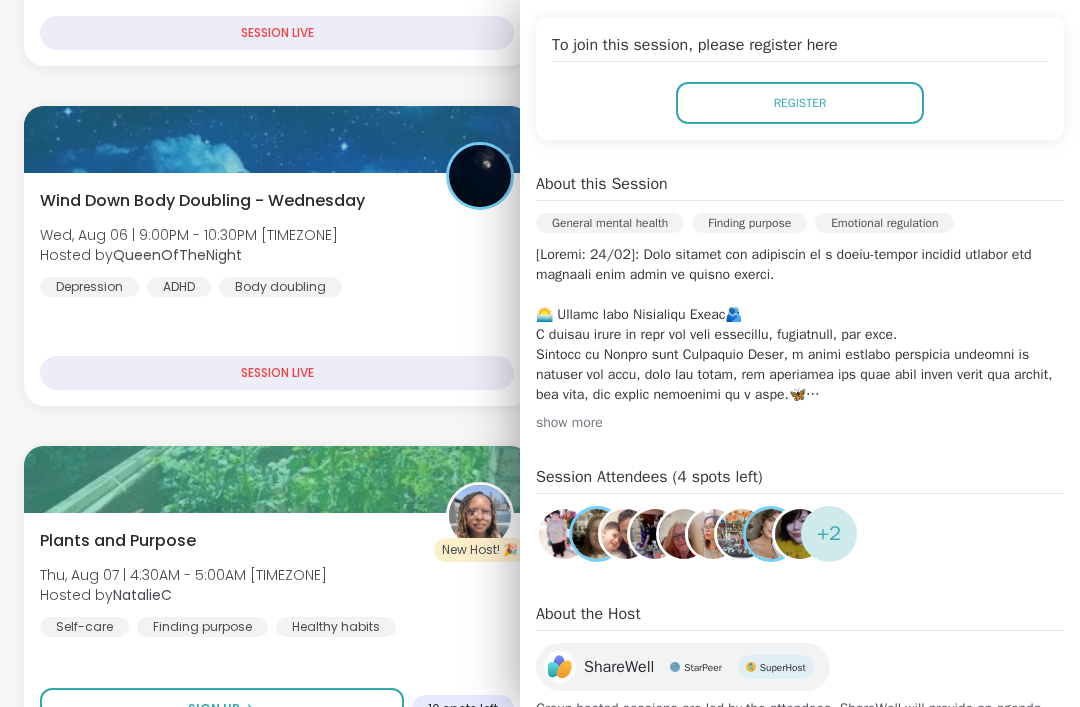 click on "show more" at bounding box center (800, 423) 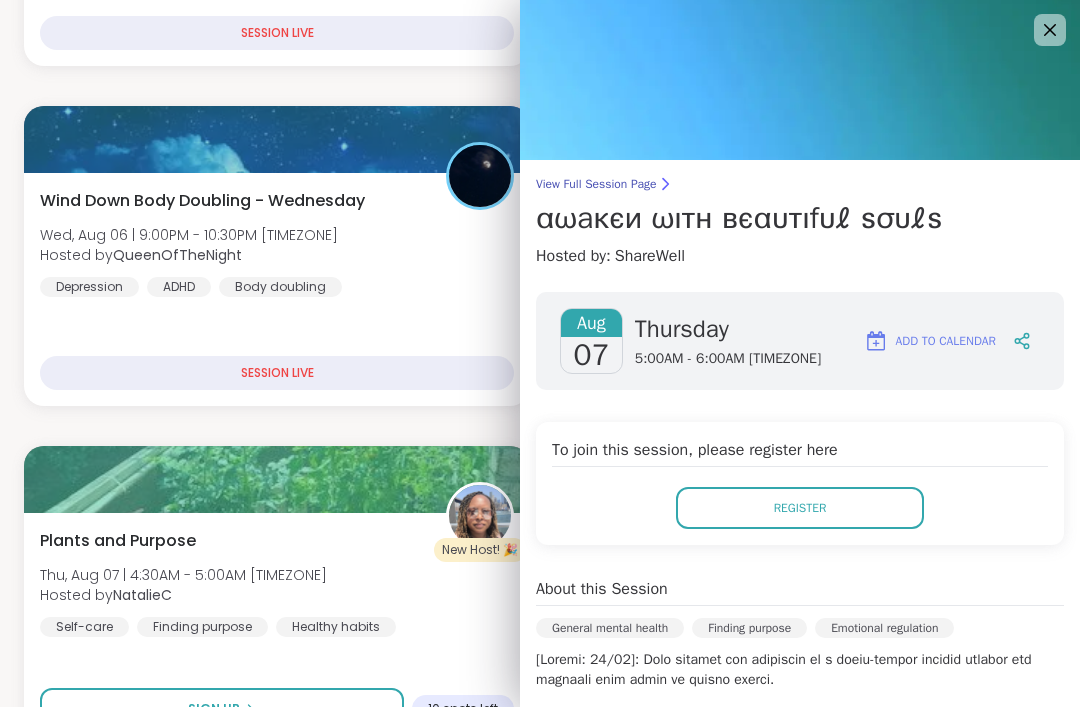 scroll, scrollTop: 0, scrollLeft: 0, axis: both 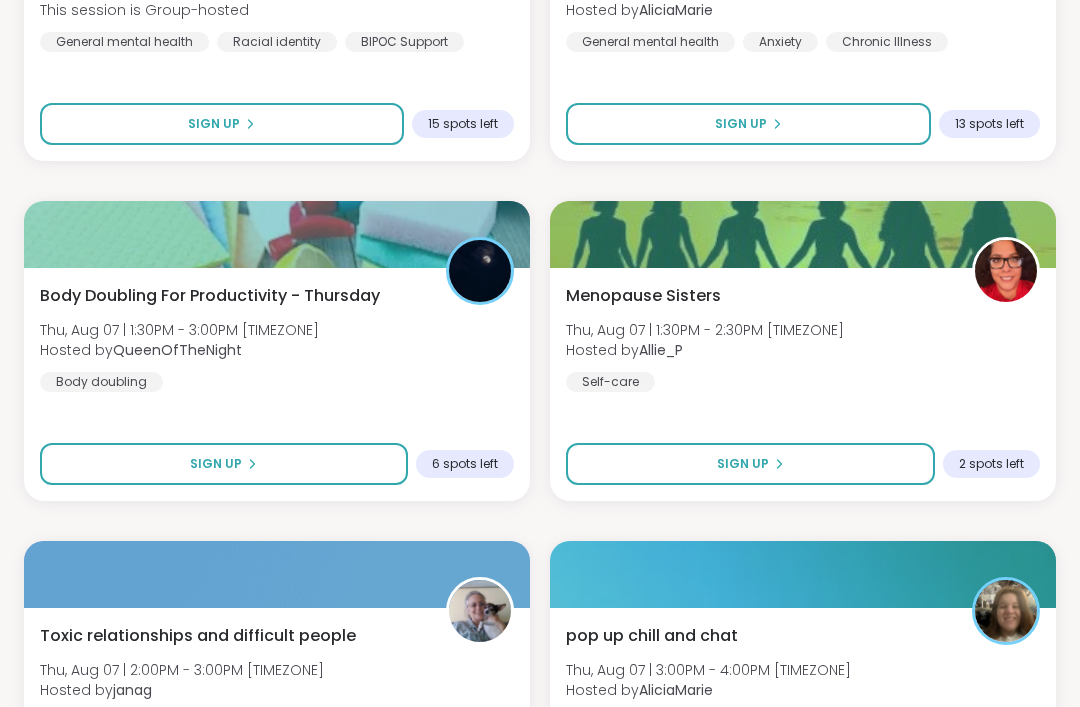 click on "Sign Up" at bounding box center (224, 464) 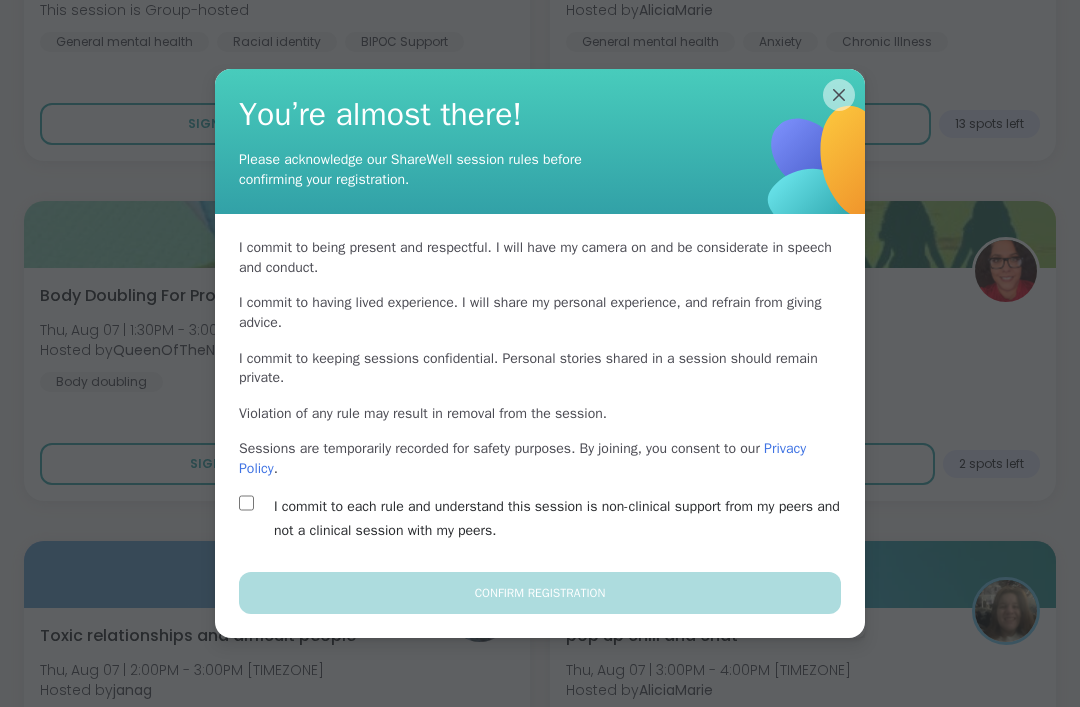 click on "I commit to each rule and understand this session is non-clinical support from my peers and not a clinical session with my peers." at bounding box center (563, 519) 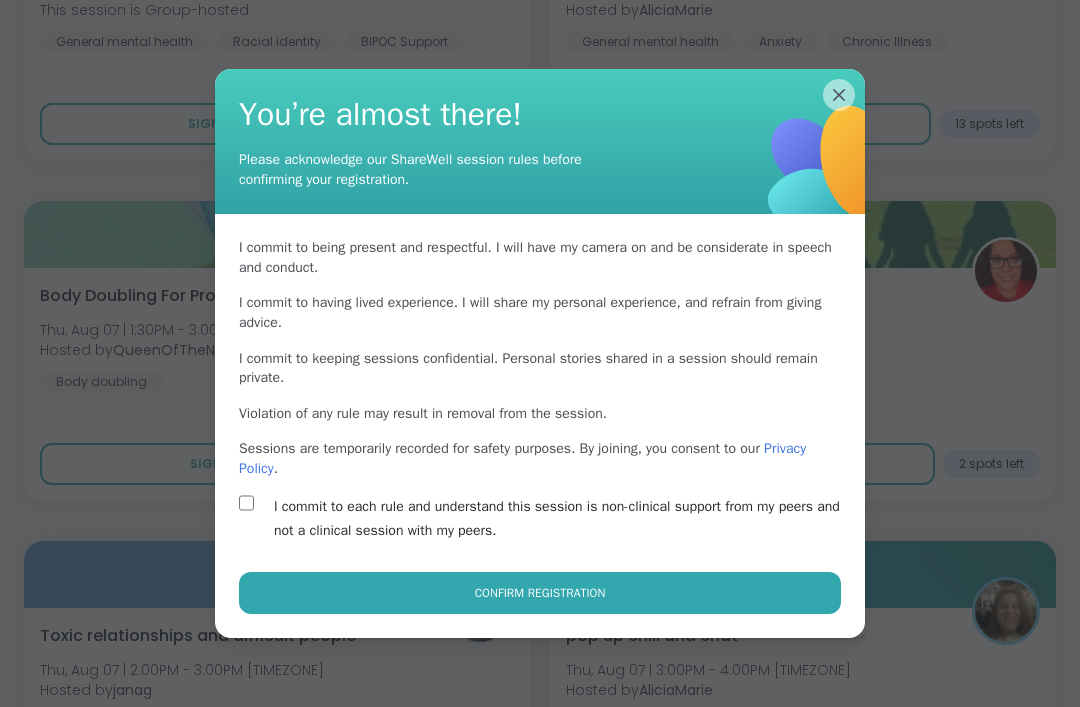 click on "Confirm Registration" at bounding box center (540, 593) 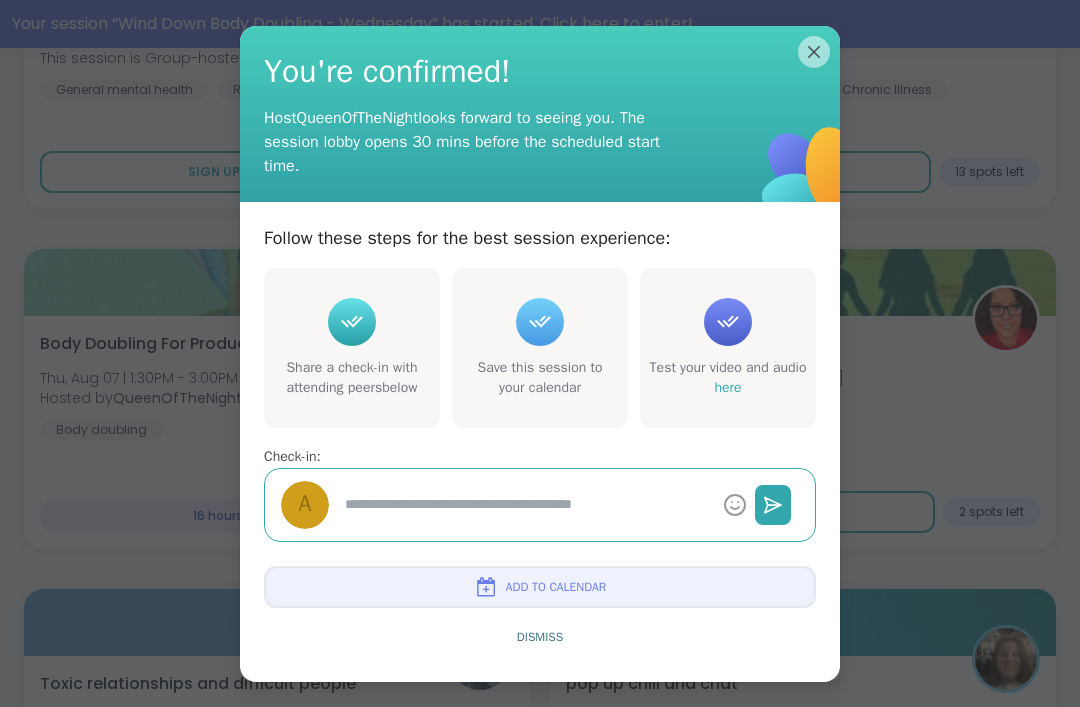 click on "Dismiss" at bounding box center (540, 637) 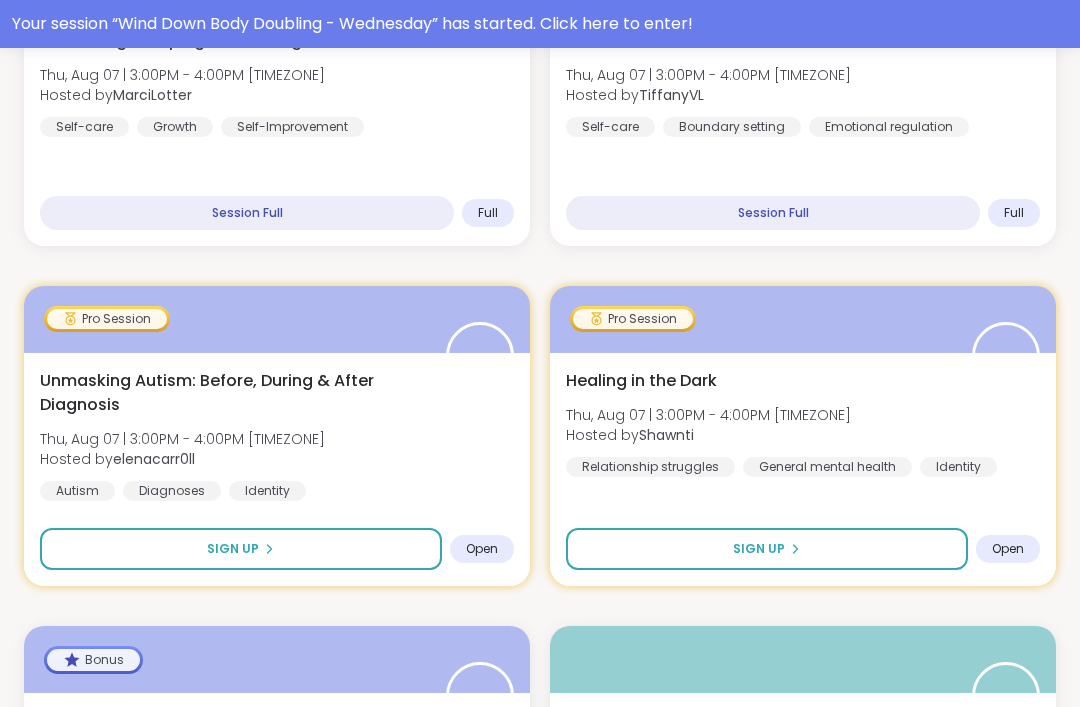 scroll, scrollTop: 5828, scrollLeft: 0, axis: vertical 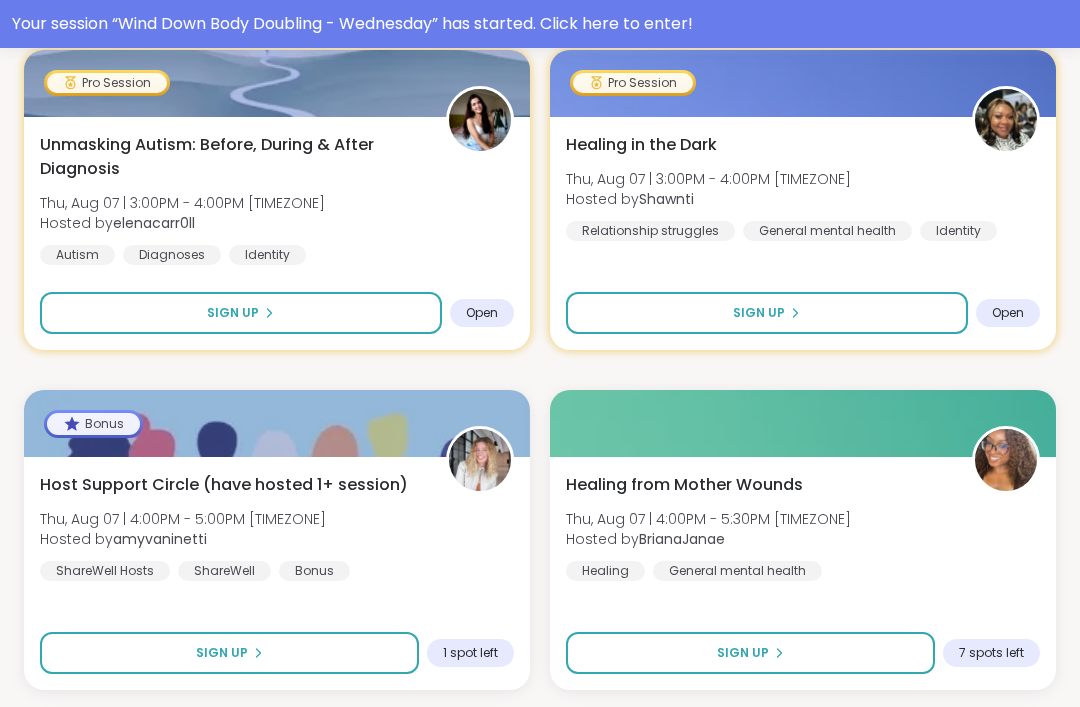 click on "Load more sessions" at bounding box center (540, 731) 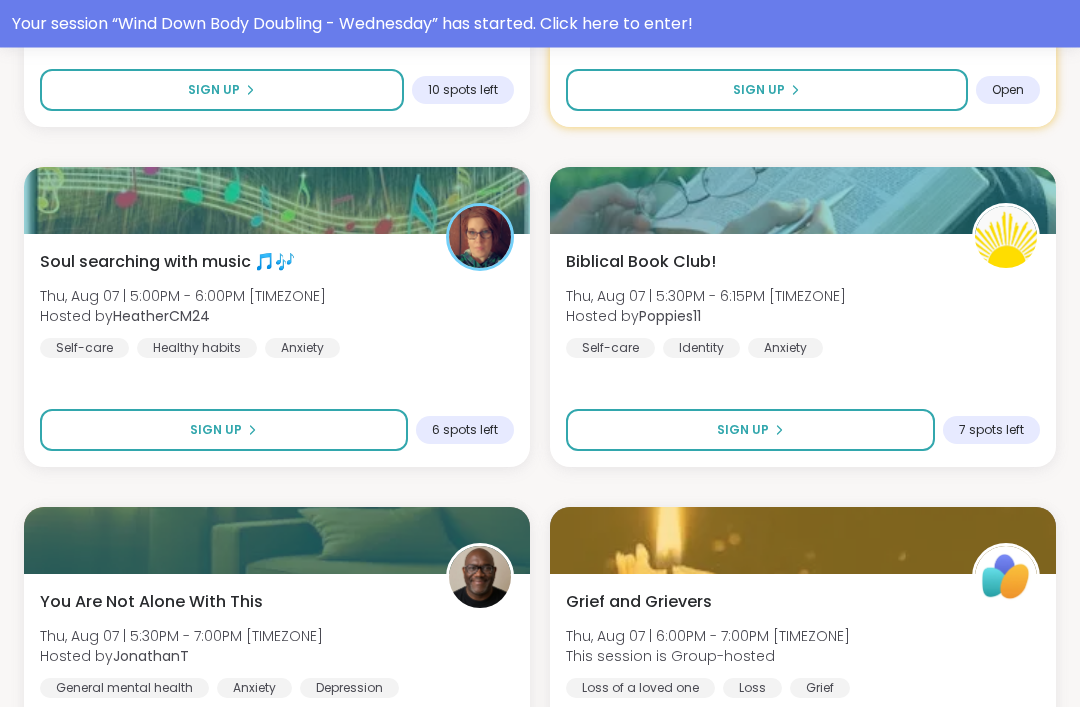 scroll, scrollTop: 7071, scrollLeft: 0, axis: vertical 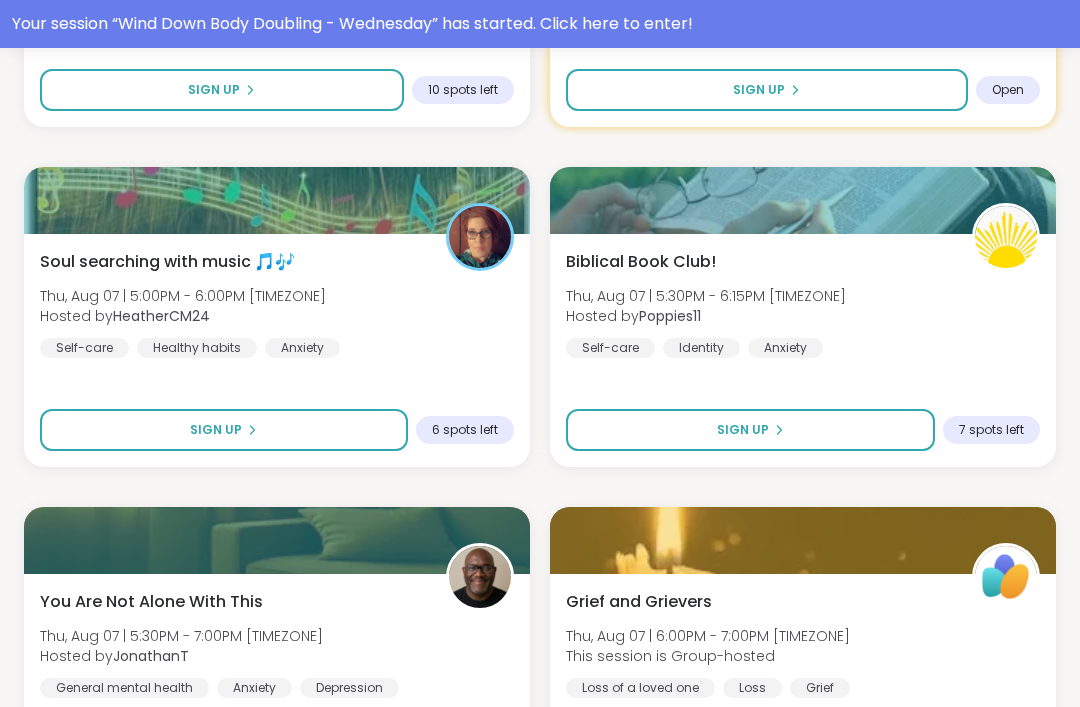 click on "Sign Up" at bounding box center (224, 430) 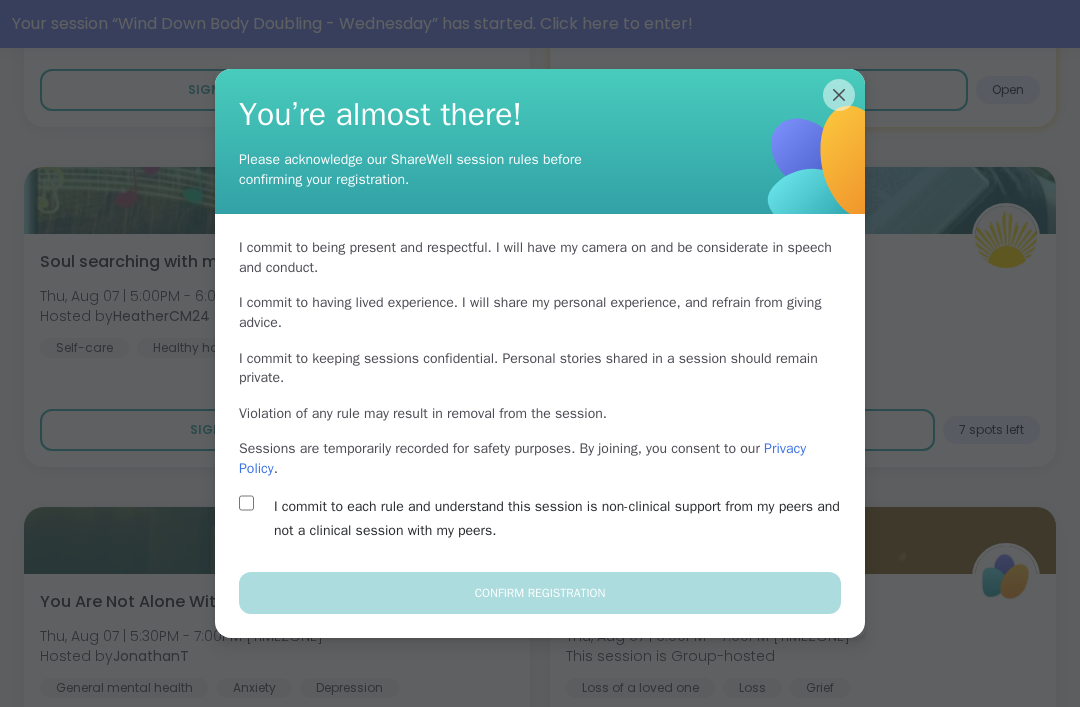 click on "I commit to being present and respectful . I will have my camera on and be considerate in speech and conduct. I commit to having lived experience . I will share my personal experience, and refrain from giving advice. I commit to keeping sessions confidential . Personal stories shared in a session should remain private. Violation of any rule may result in removal from the session. Sessions are temporarily recorded for safety purposes. By joining, you consent to our   Privacy Policy ." at bounding box center (540, 358) 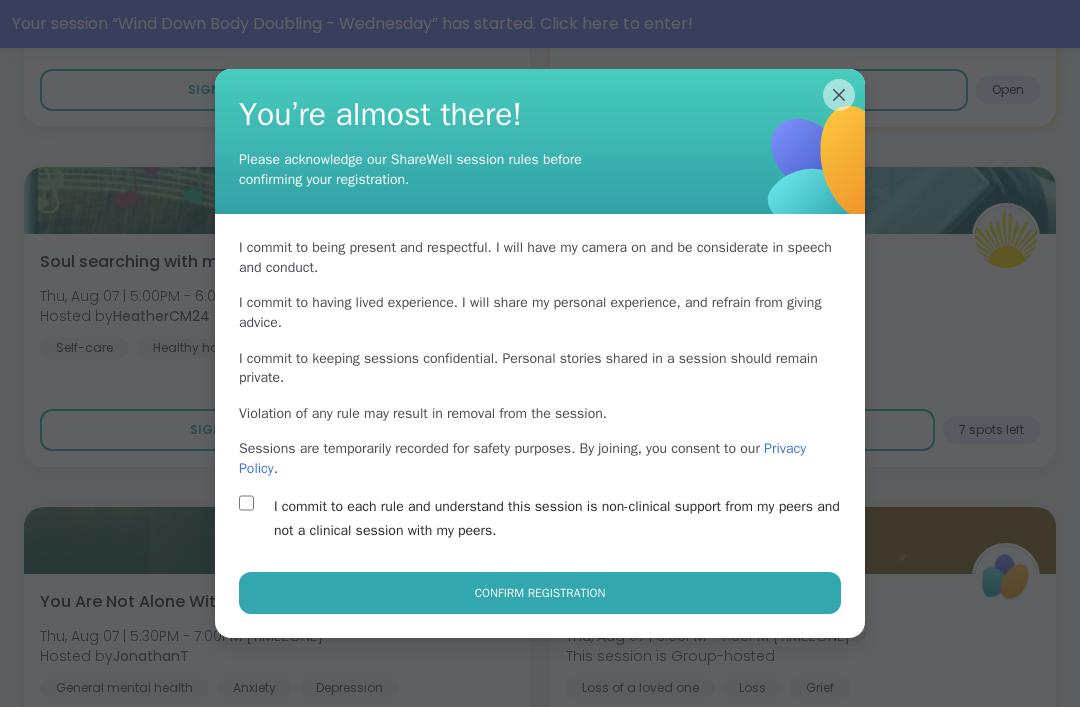 click on "Confirm Registration" at bounding box center (540, 593) 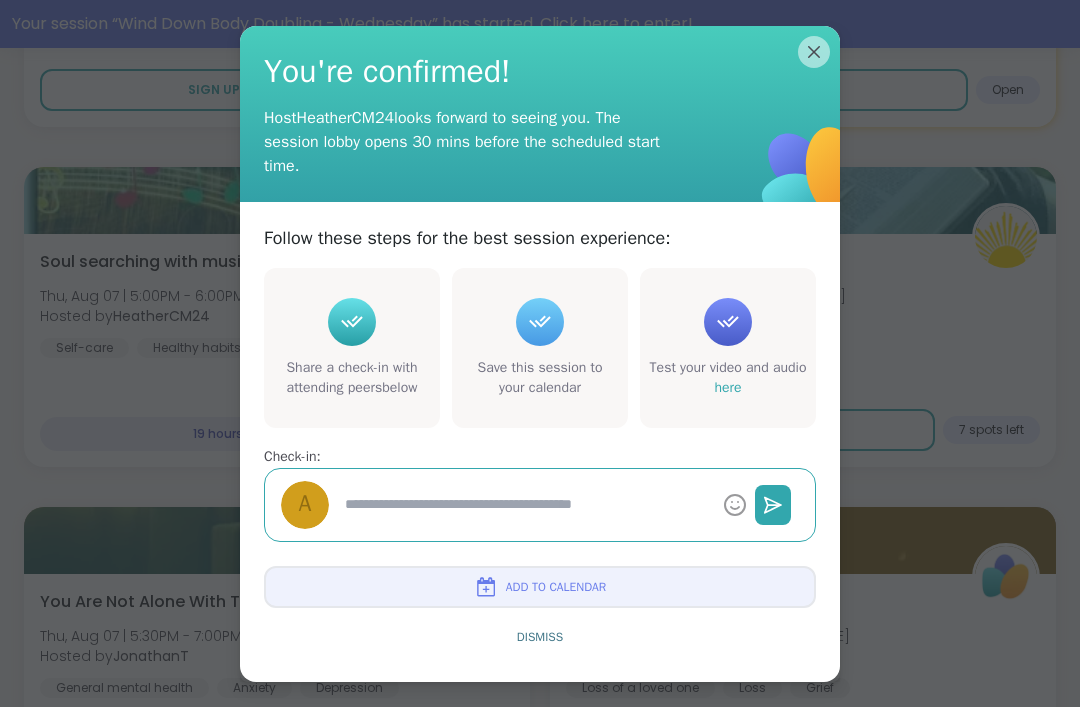click on "Dismiss" at bounding box center [540, 637] 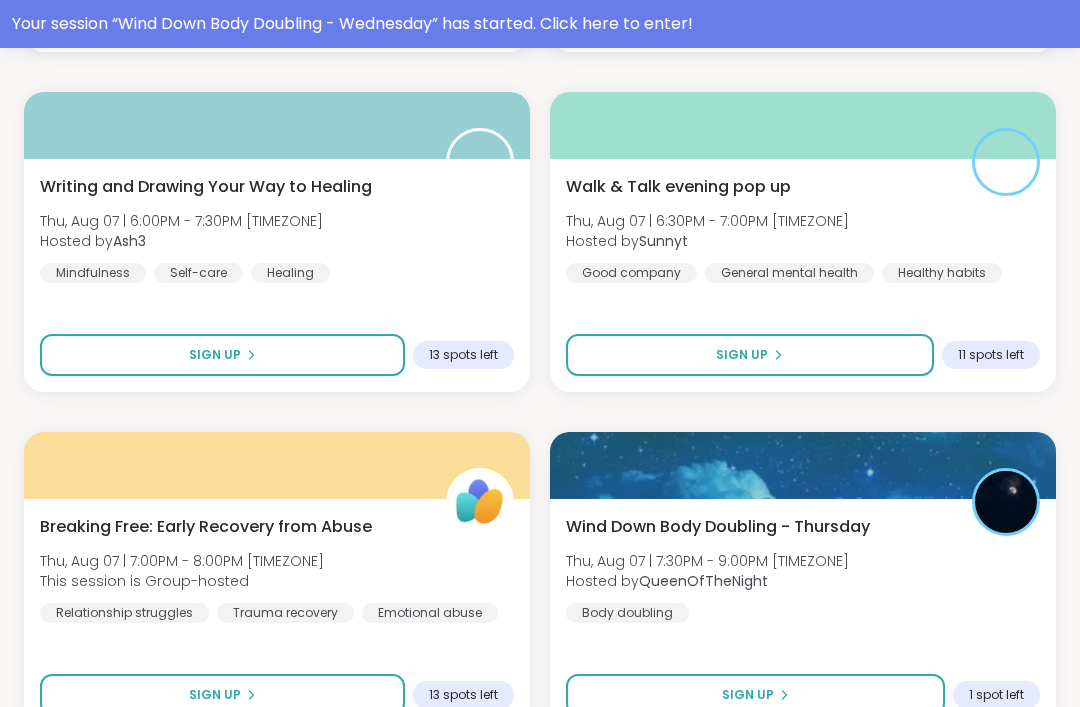 scroll, scrollTop: 7934, scrollLeft: 0, axis: vertical 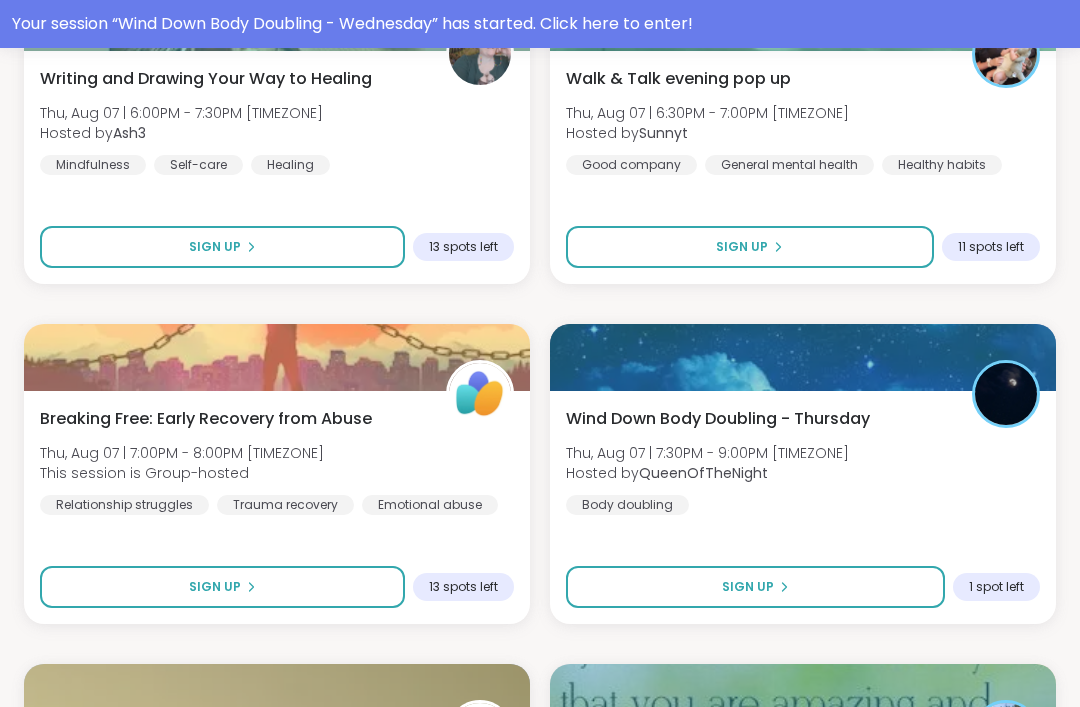 click on "Sign Up" at bounding box center [755, 587] 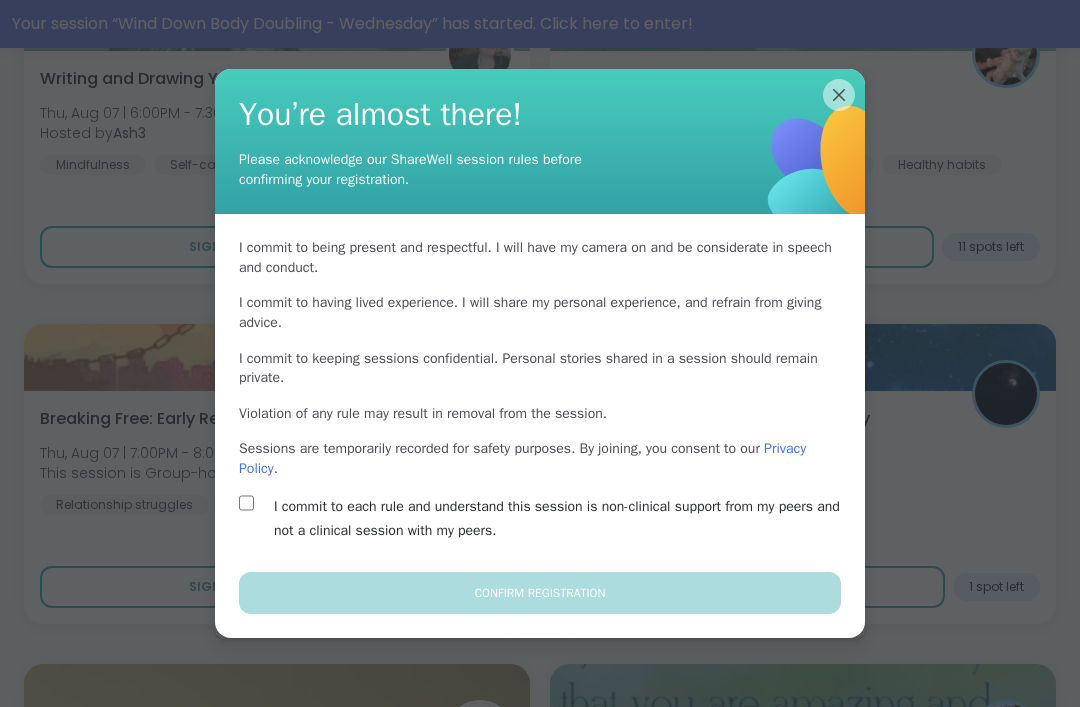 click on "I commit to each rule and understand this session is non-clinical support from my peers and not a clinical session with my peers." at bounding box center (563, 519) 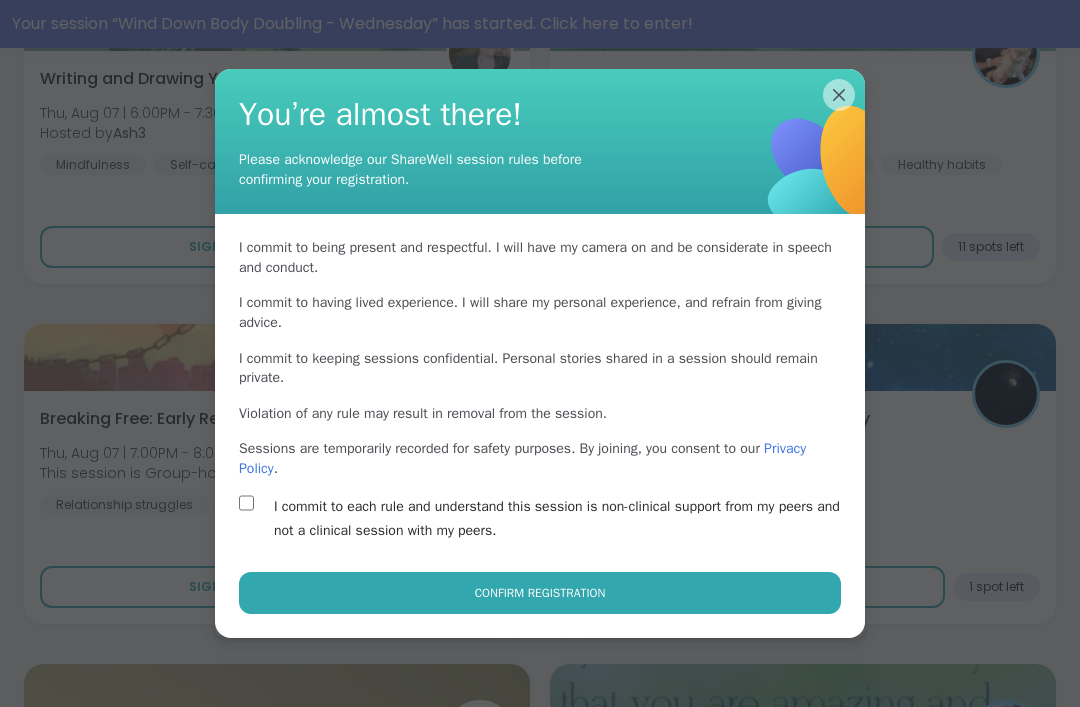 click on "I commit to each rule and understand this session is non-clinical support from my peers and not a clinical session with my peers." at bounding box center [563, 519] 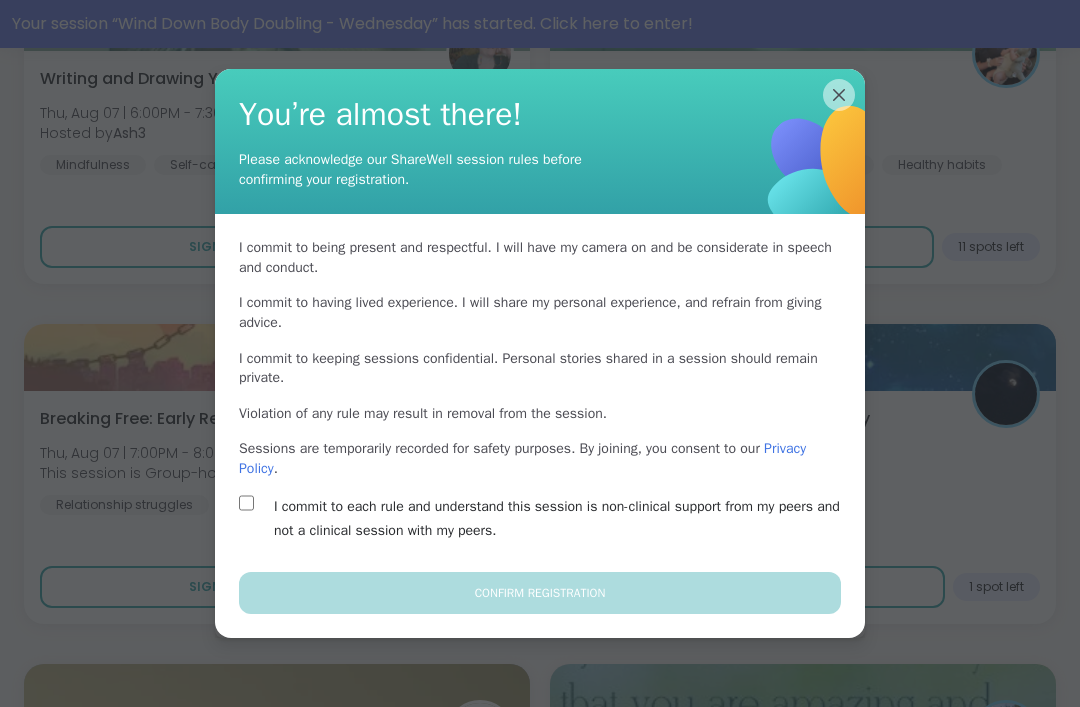 click on "I commit to each rule and understand this session is non-clinical support from my peers and not a clinical session with my peers." at bounding box center (563, 519) 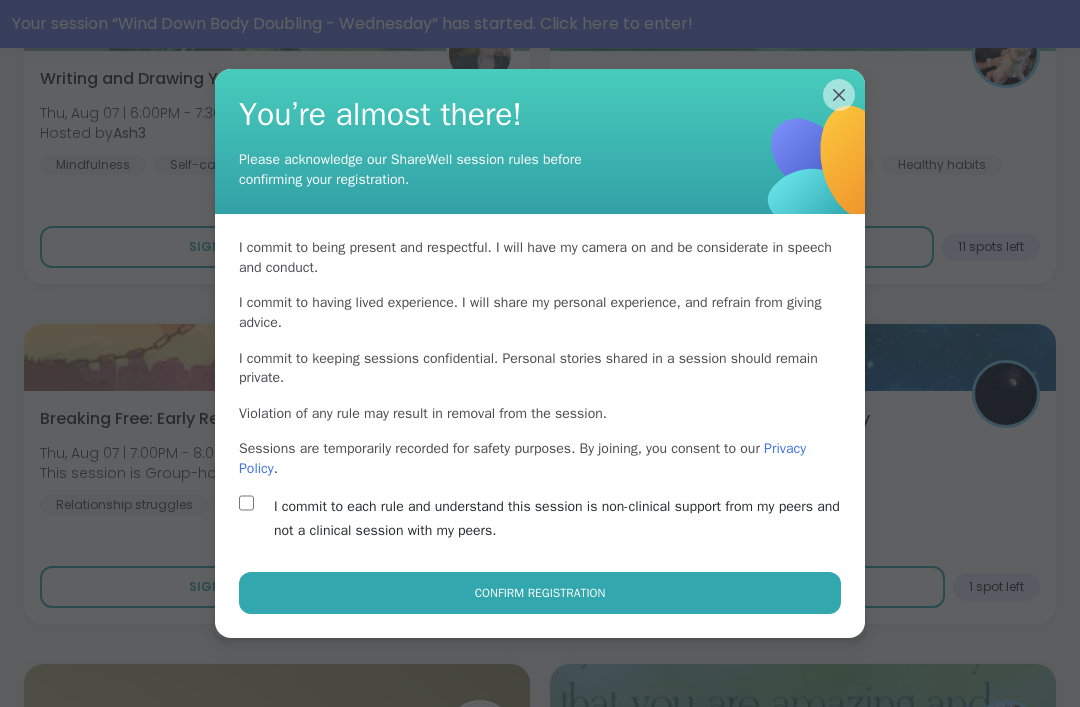 click on "Confirm Registration" at bounding box center [540, 593] 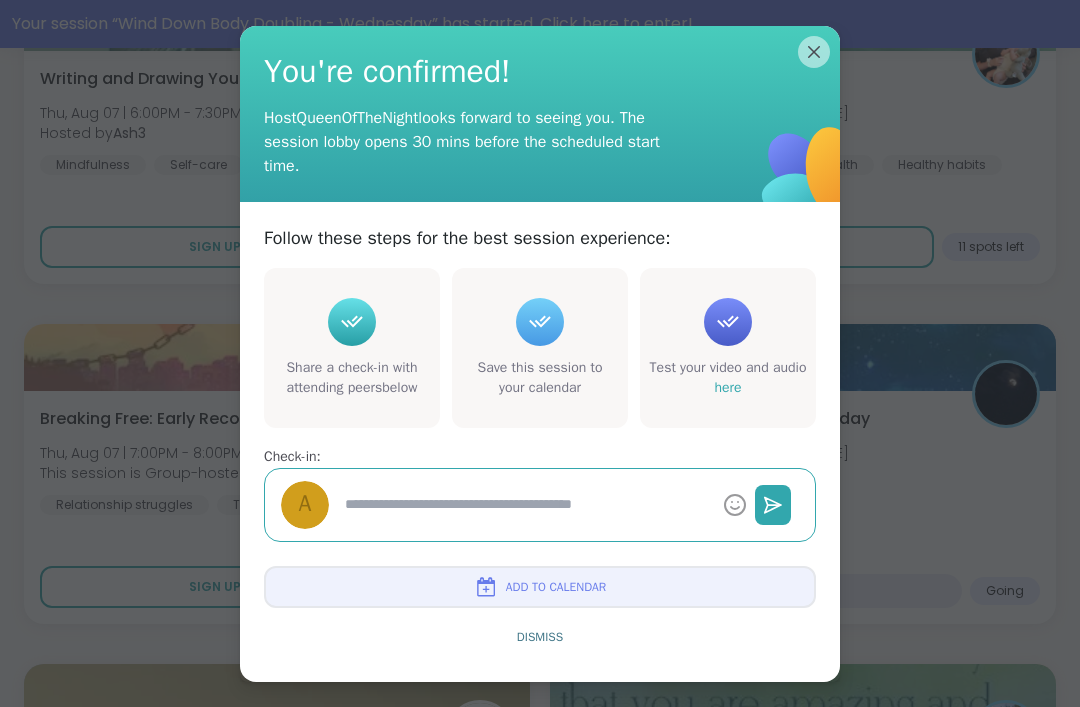 click on "Dismiss" at bounding box center (540, 637) 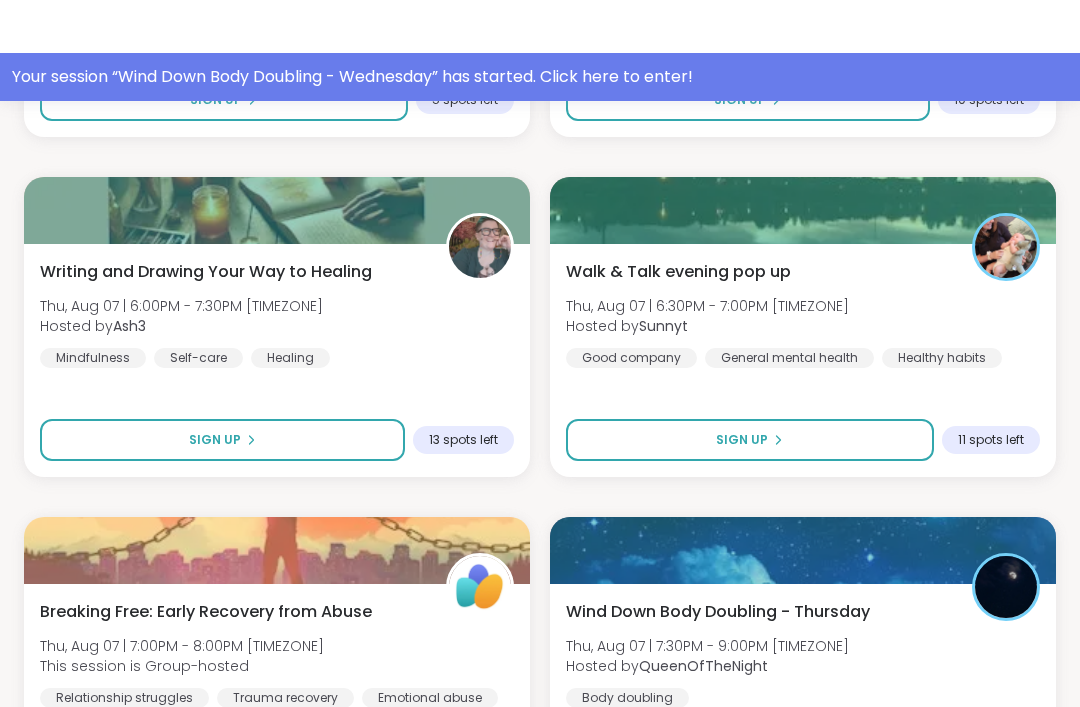 scroll, scrollTop: 7739, scrollLeft: 0, axis: vertical 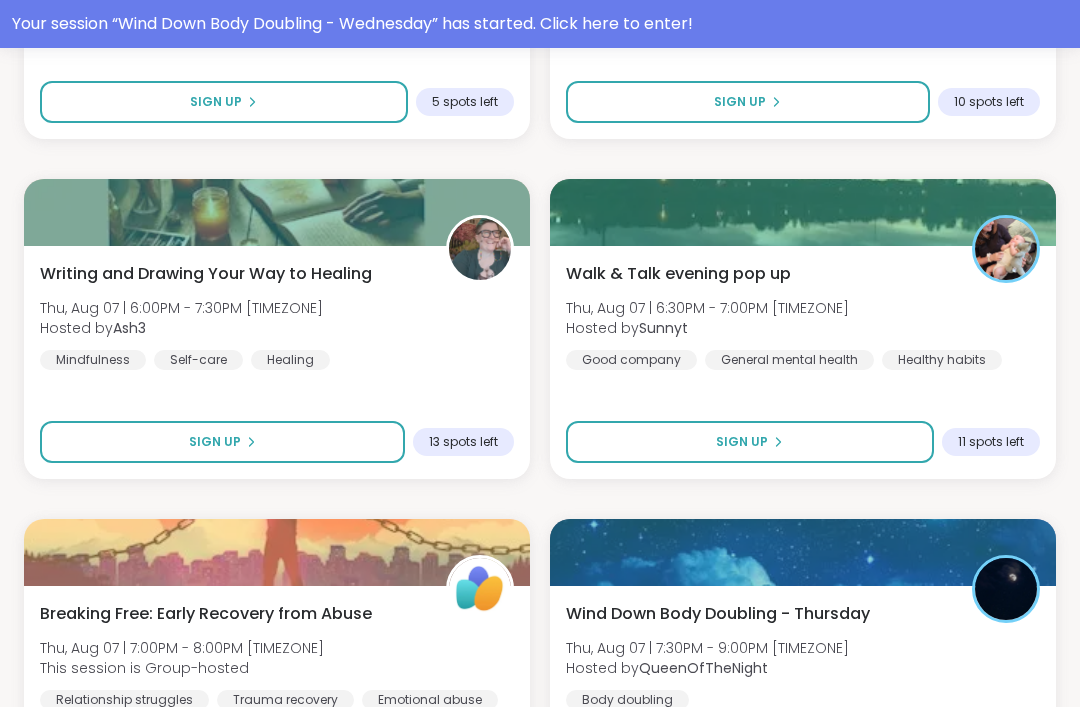 click on "Sign Up" at bounding box center [750, 442] 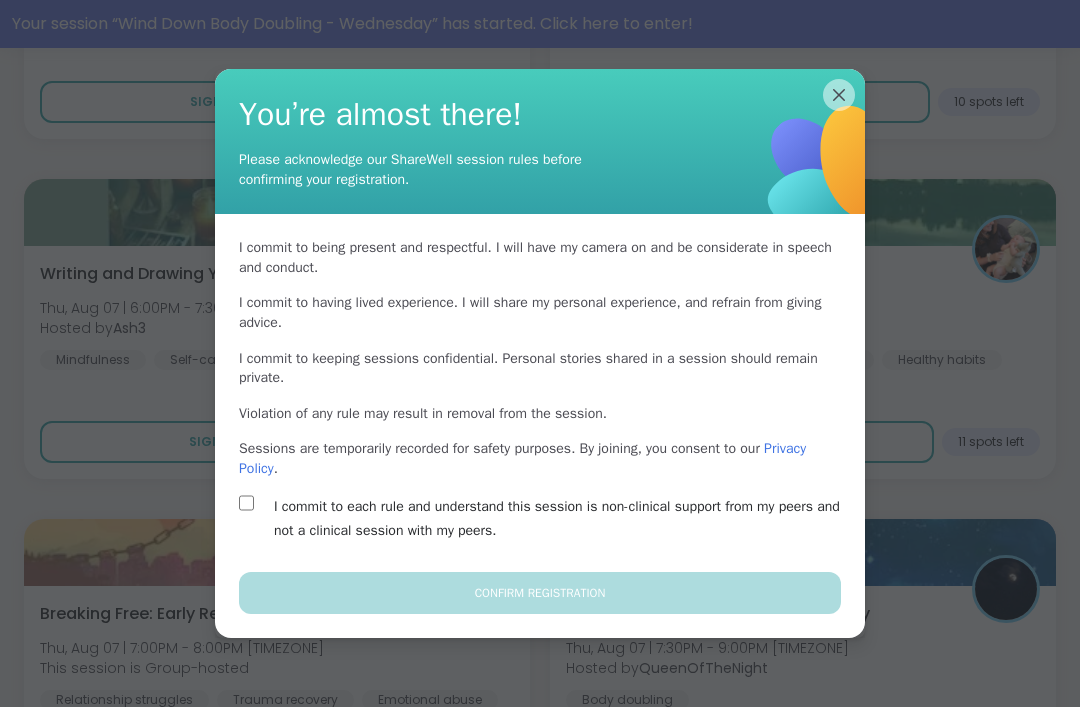 click on "I commit to each rule and understand this session is non-clinical support from my peers and not a clinical session with my peers." at bounding box center (563, 519) 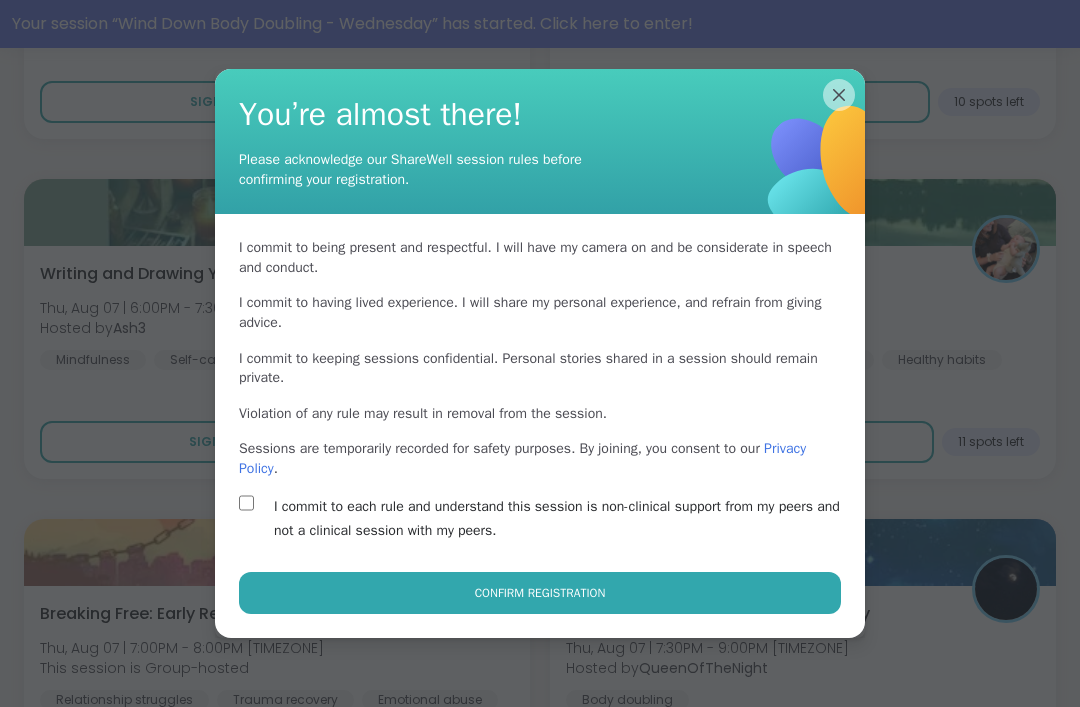 click on "Confirm Registration" at bounding box center [540, 593] 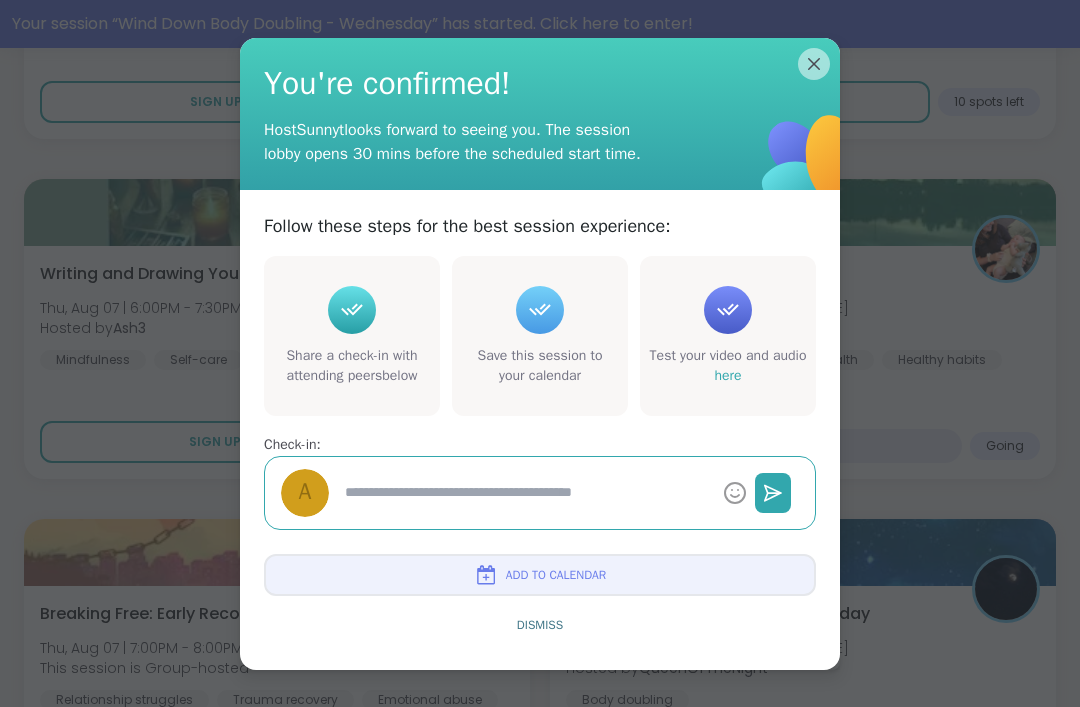 type on "*" 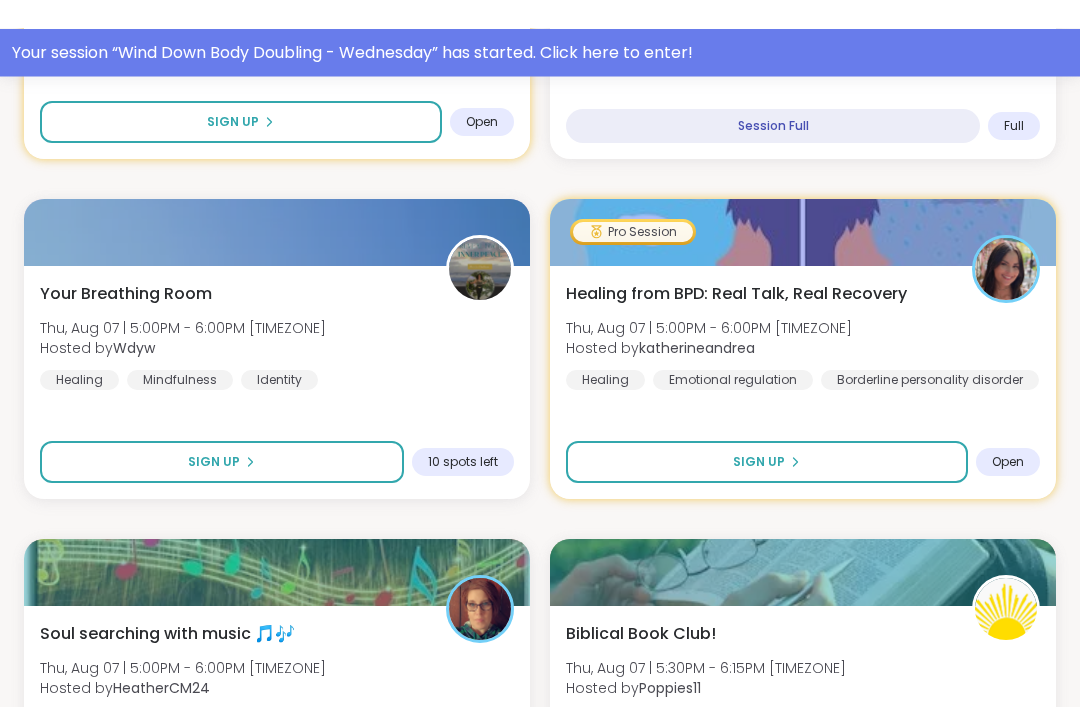 scroll, scrollTop: 6690, scrollLeft: 0, axis: vertical 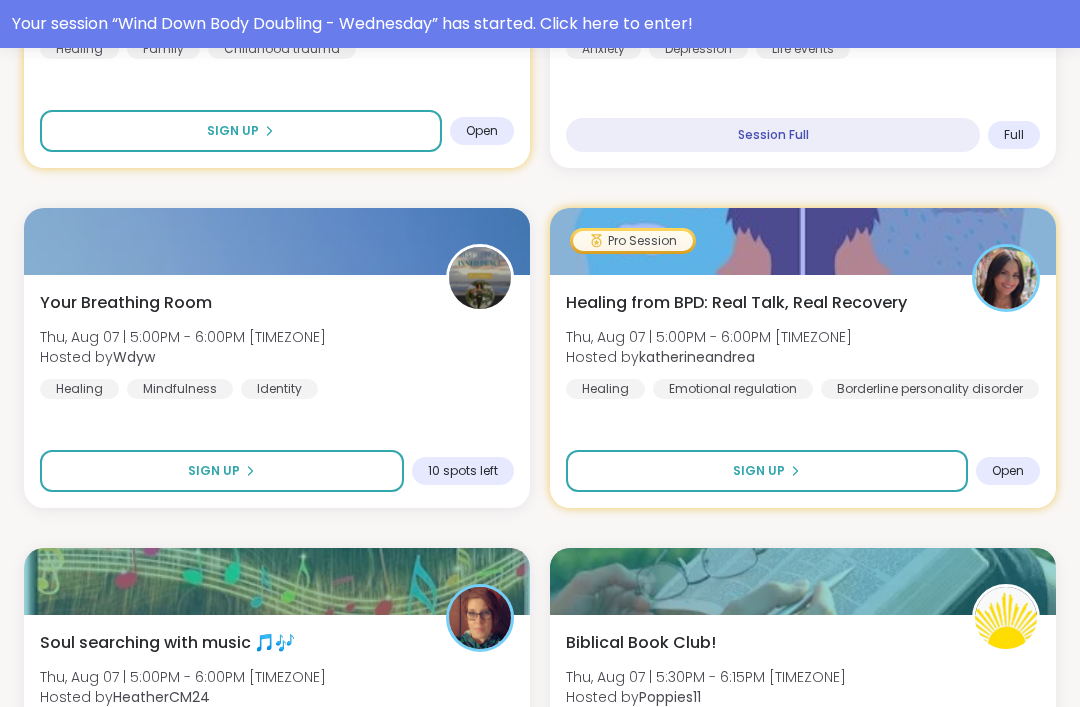 click on "Sign Up" at bounding box center [759, 471] 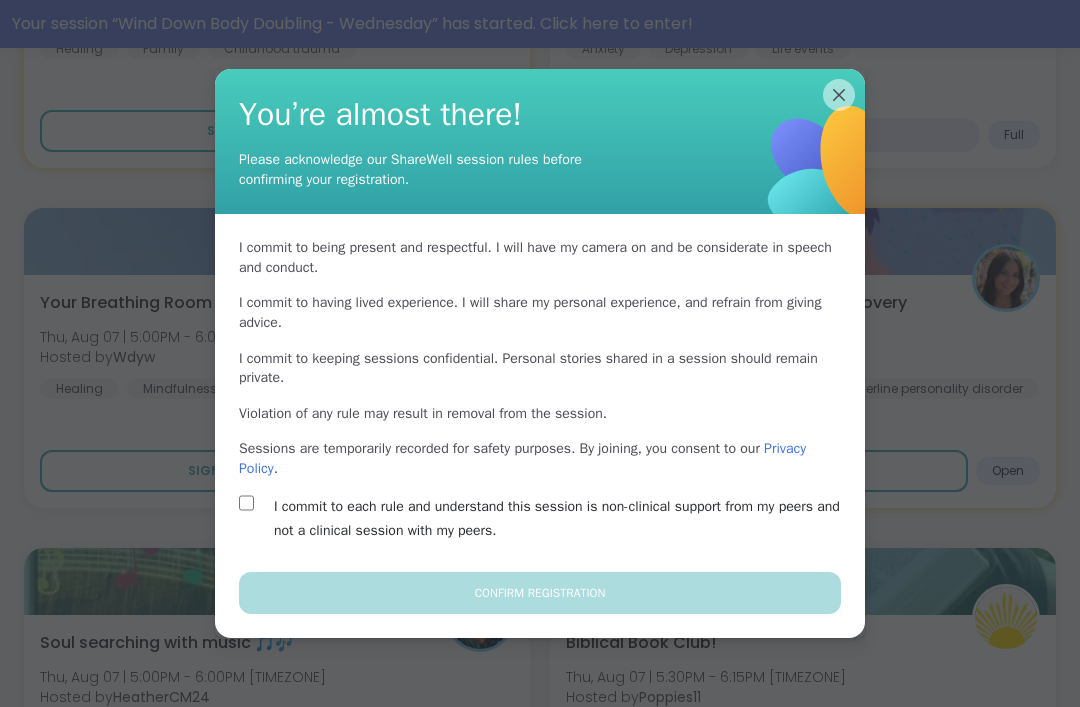 click on "I commit to each rule and understand this session is non-clinical support from my peers and not a clinical session with my peers." at bounding box center [563, 519] 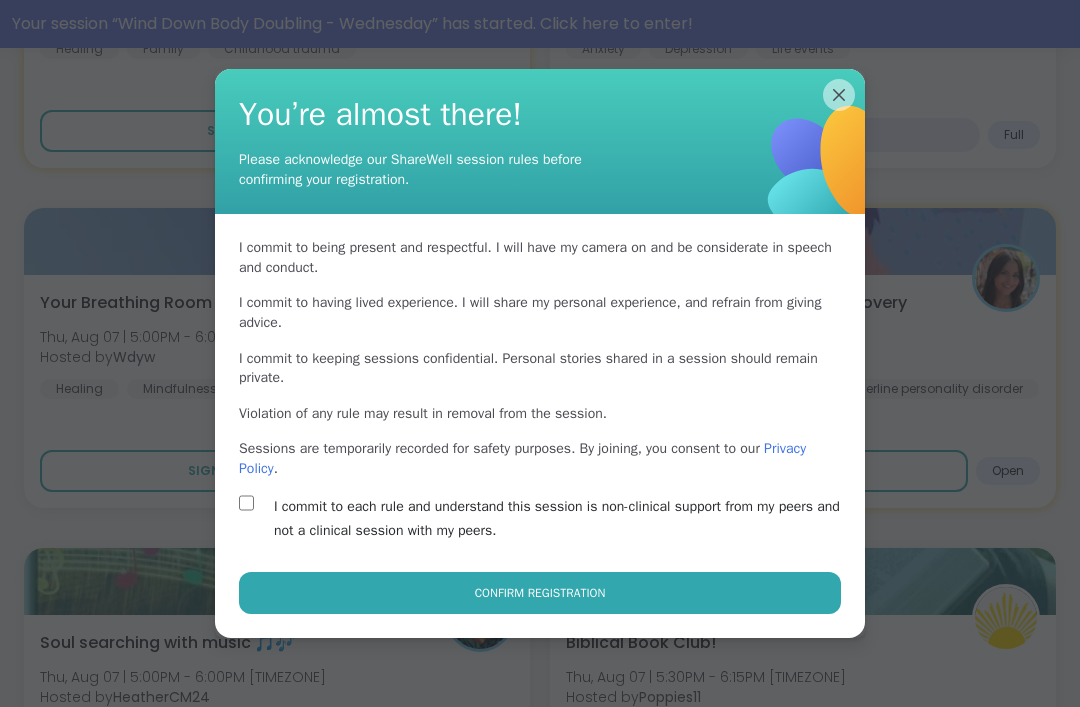 click on "Confirm Registration" at bounding box center [540, 593] 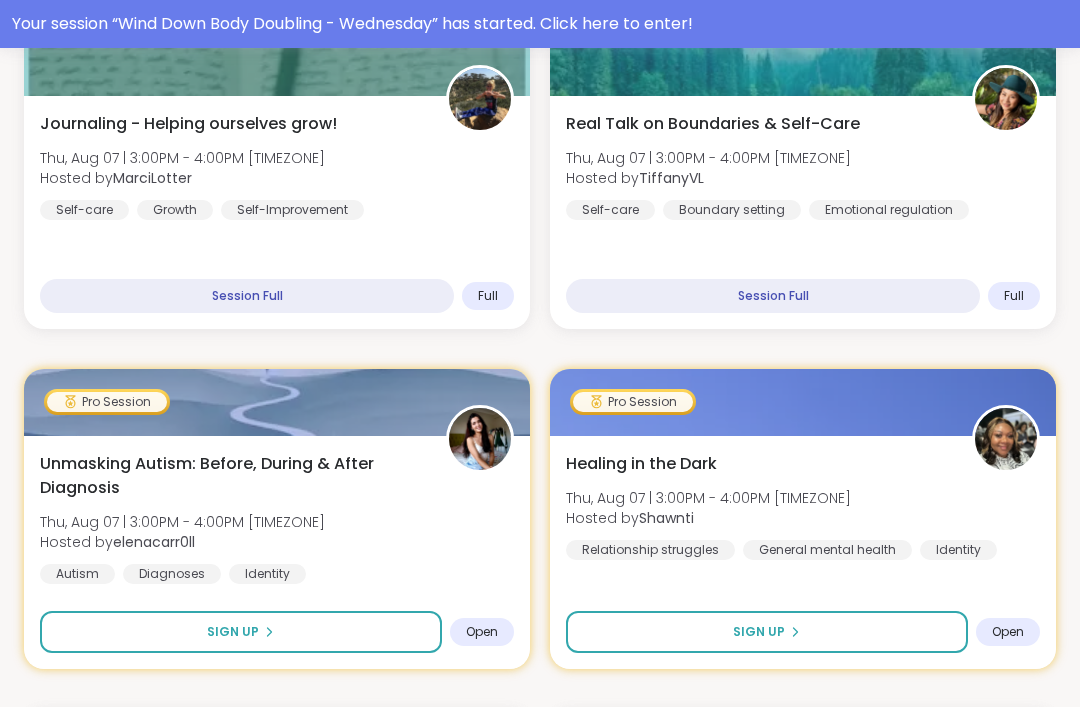 scroll, scrollTop: 5510, scrollLeft: 0, axis: vertical 